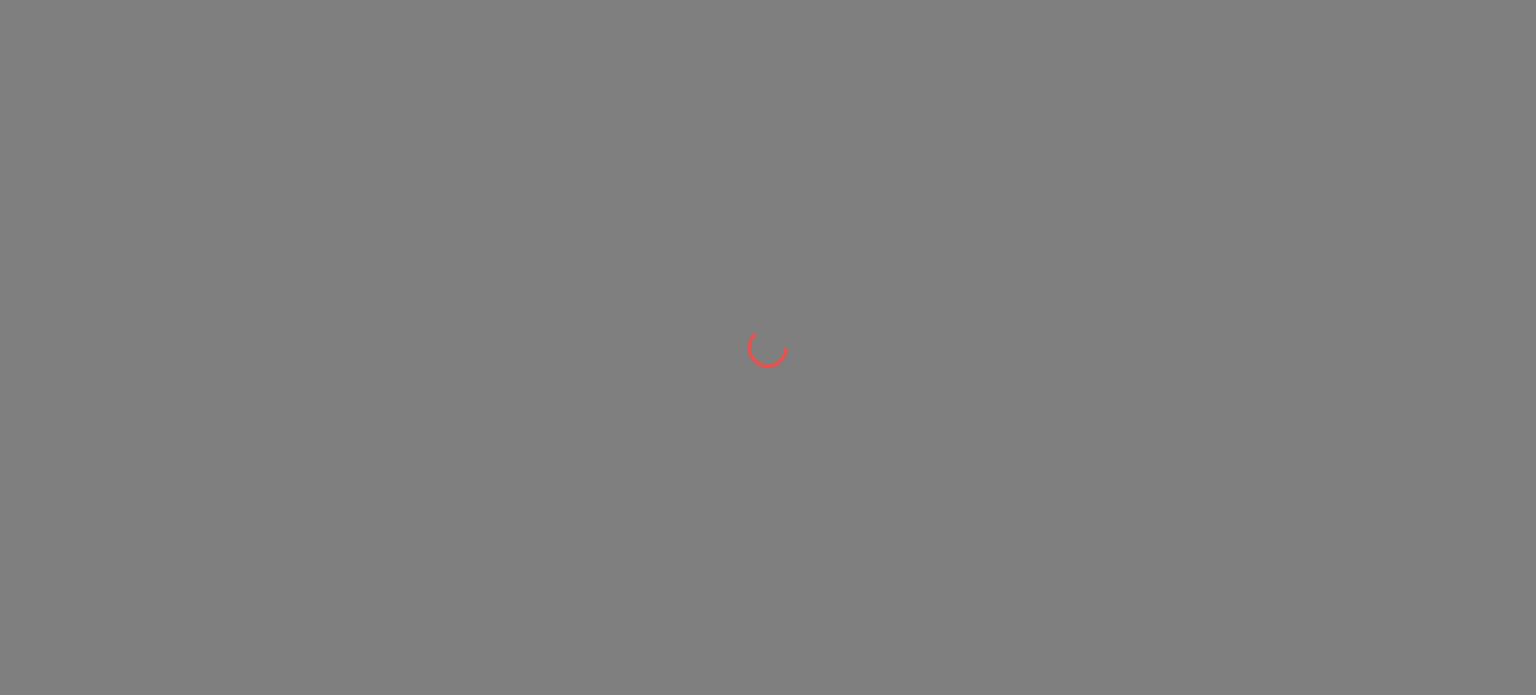 scroll, scrollTop: 0, scrollLeft: 0, axis: both 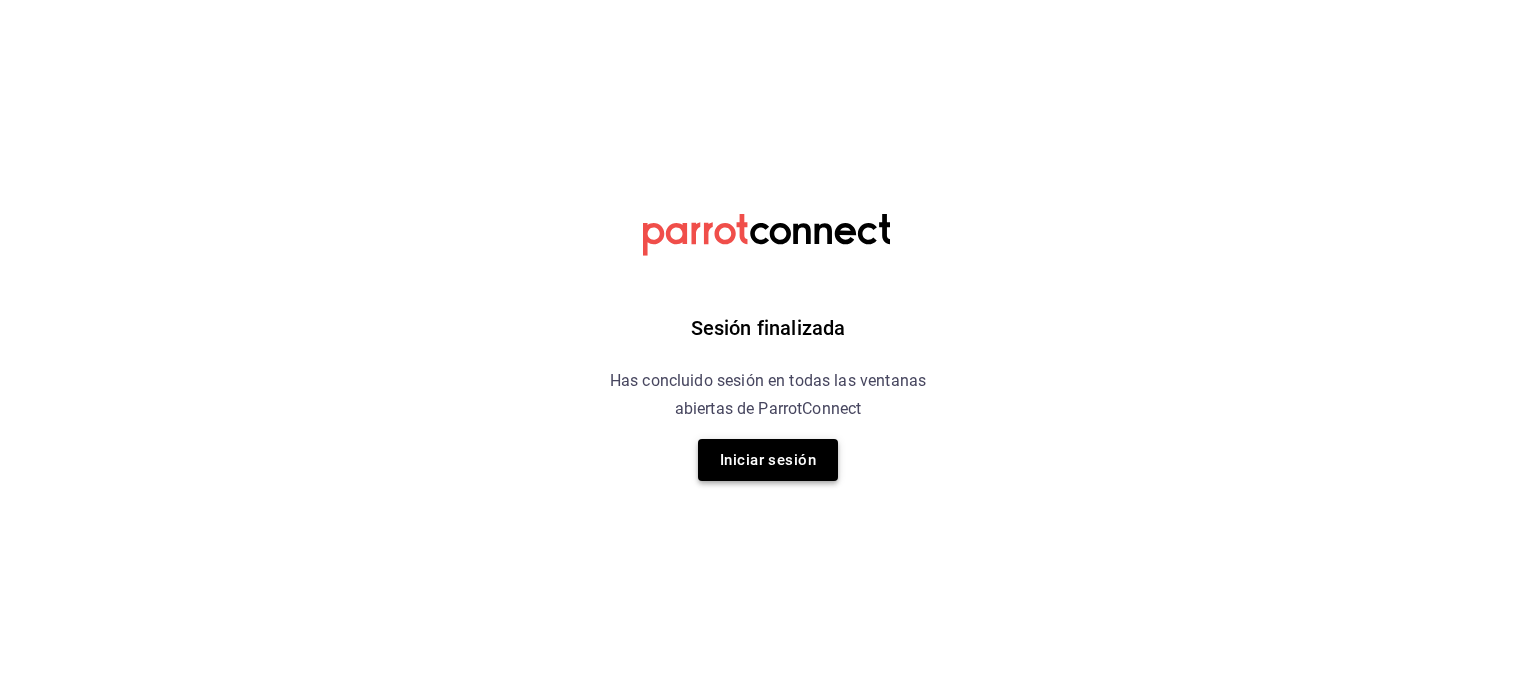 click on "Iniciar sesión" at bounding box center [768, 460] 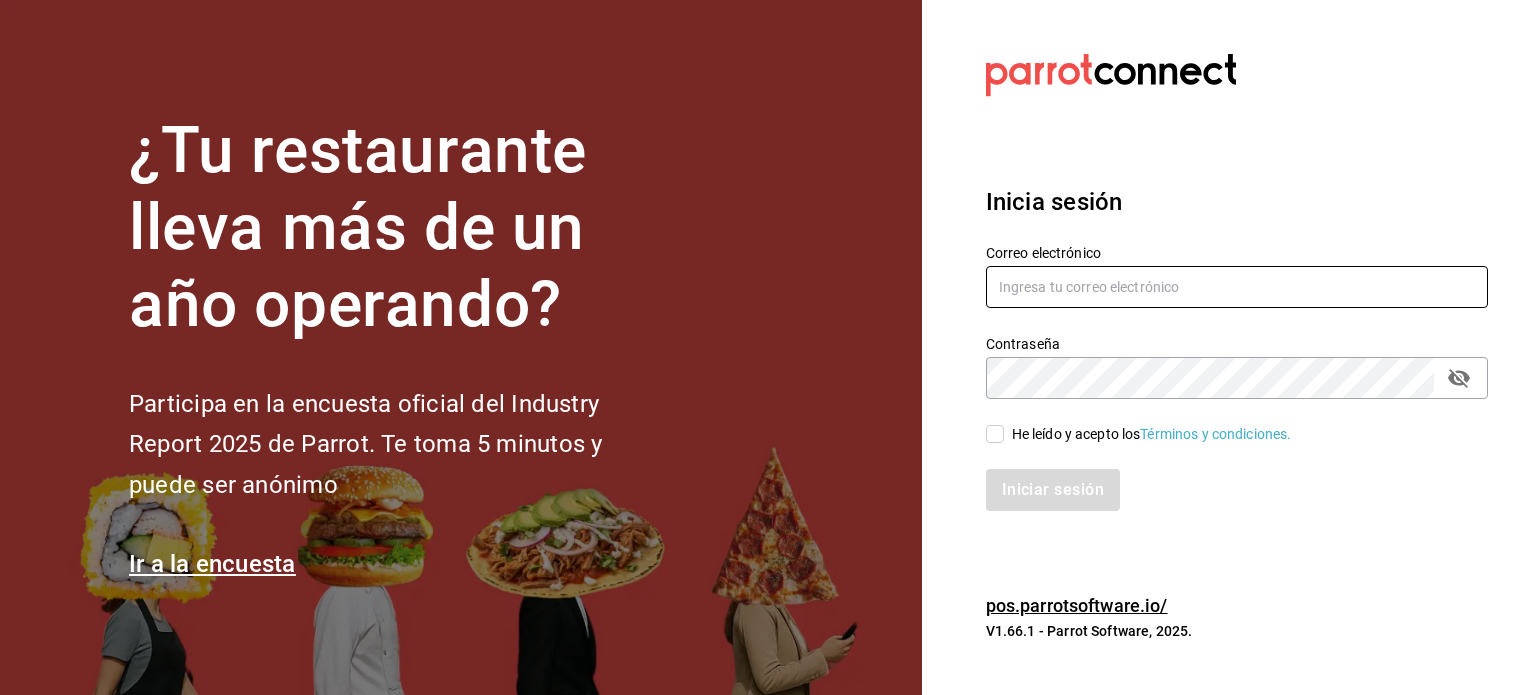 click at bounding box center (1237, 287) 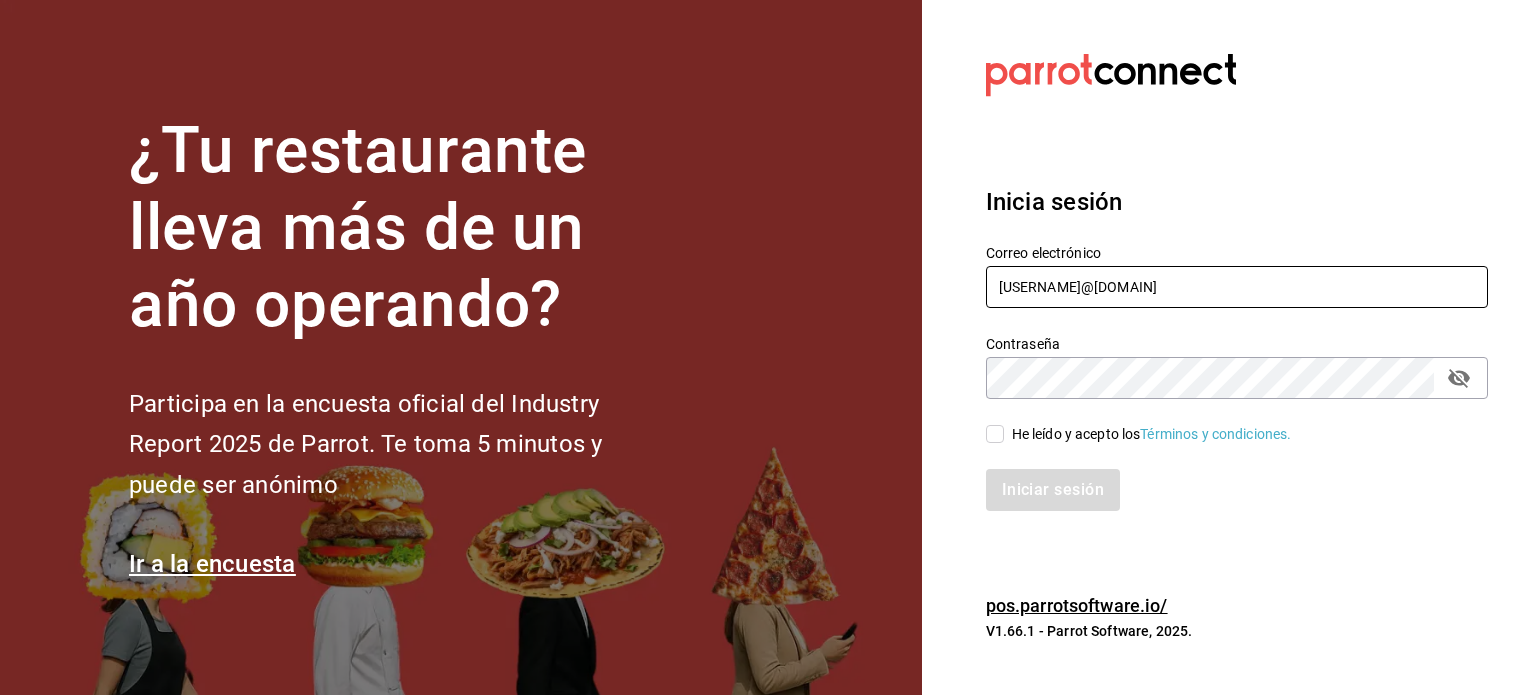 type on "[USERNAME]@[DOMAIN]" 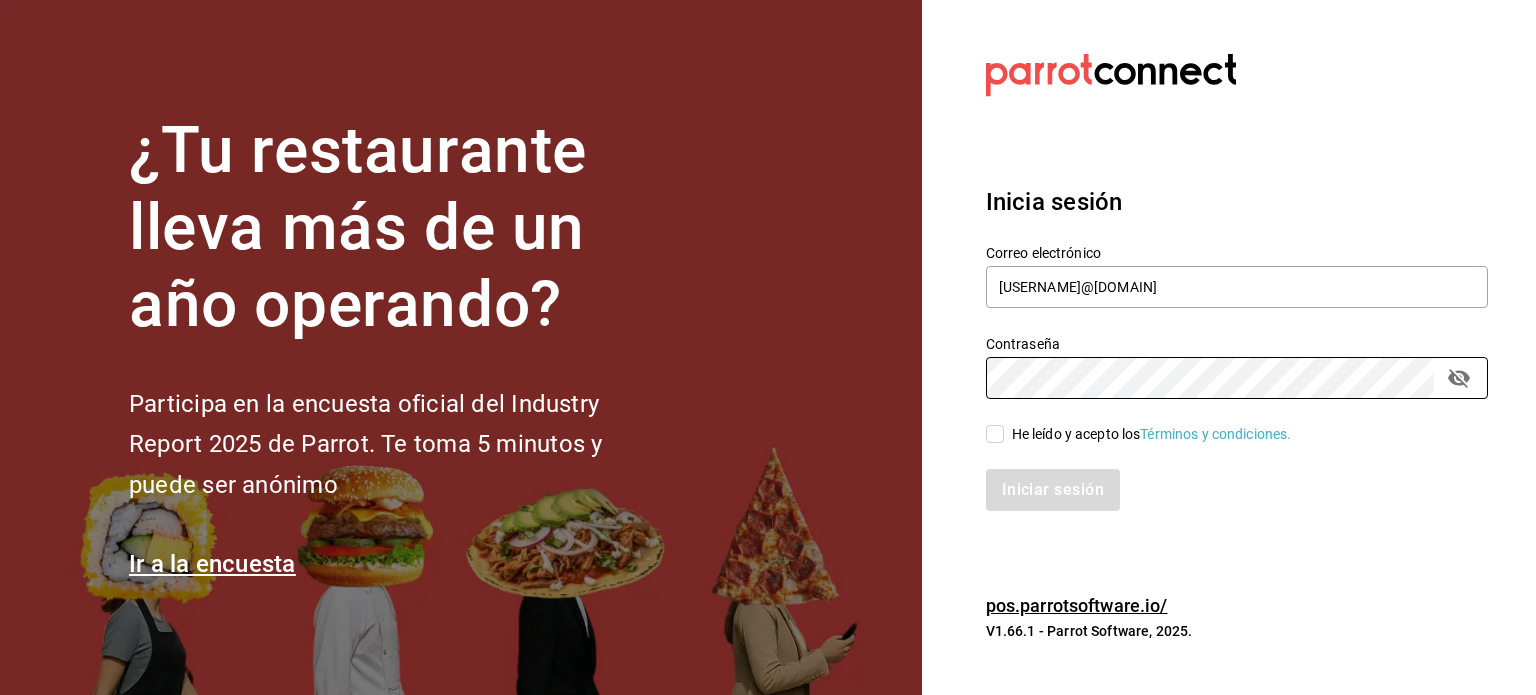 click on "He leído y acepto los  Términos y condiciones." at bounding box center (1152, 434) 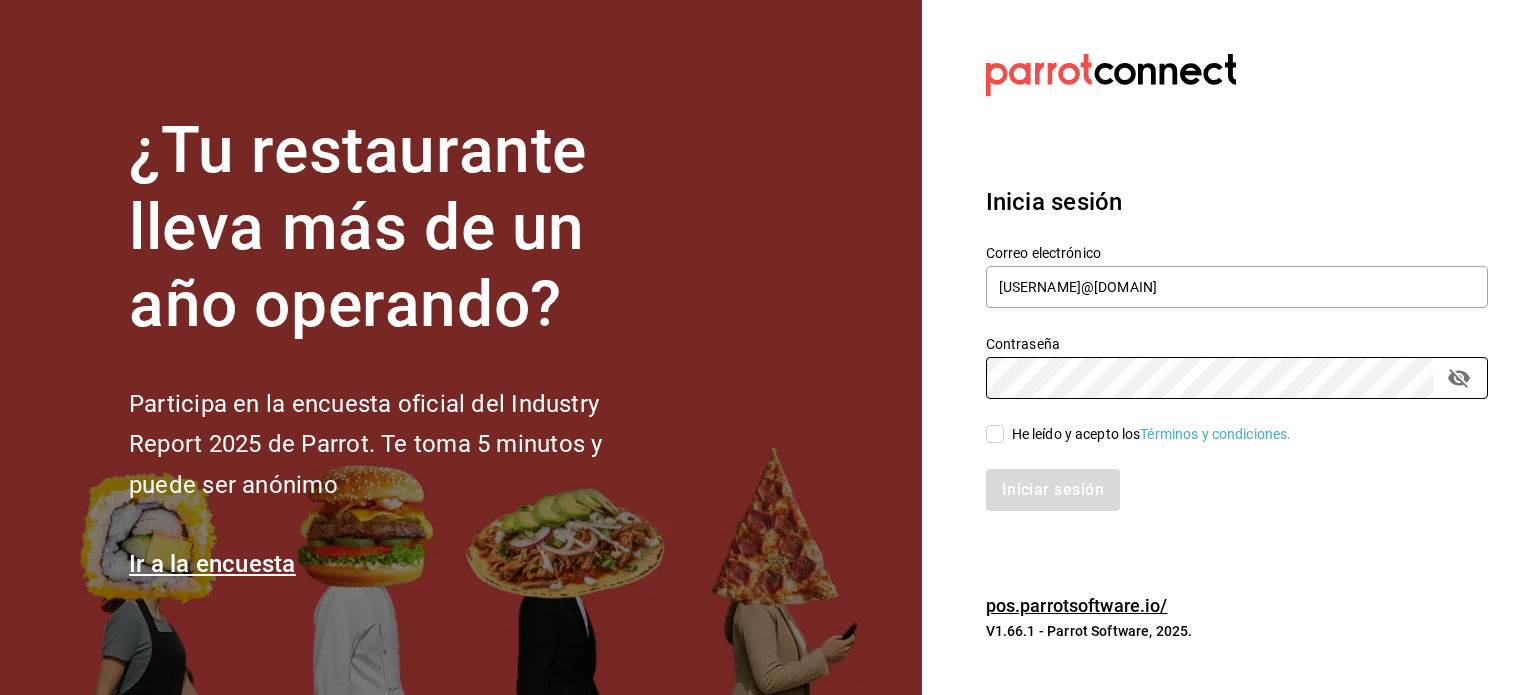 checkbox on "true" 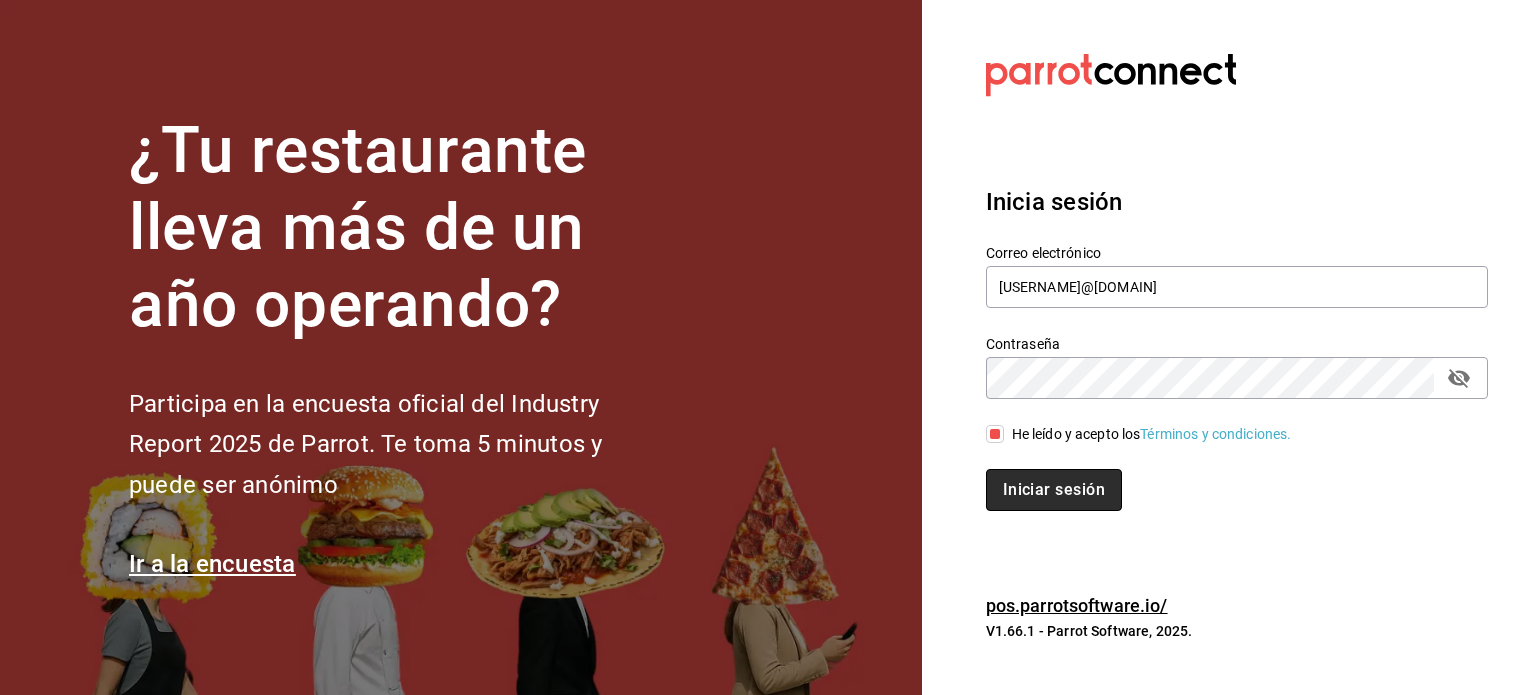 click on "Iniciar sesión" at bounding box center (1054, 490) 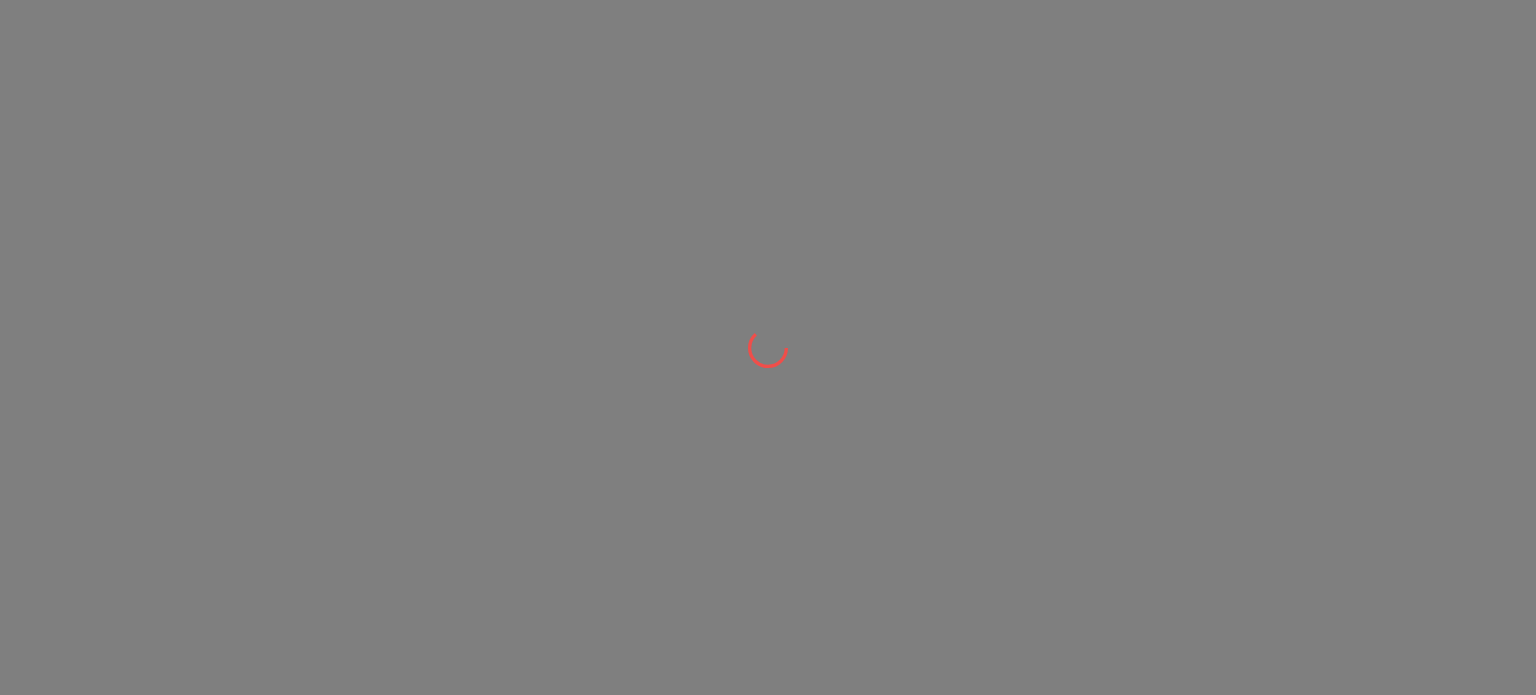 scroll, scrollTop: 0, scrollLeft: 0, axis: both 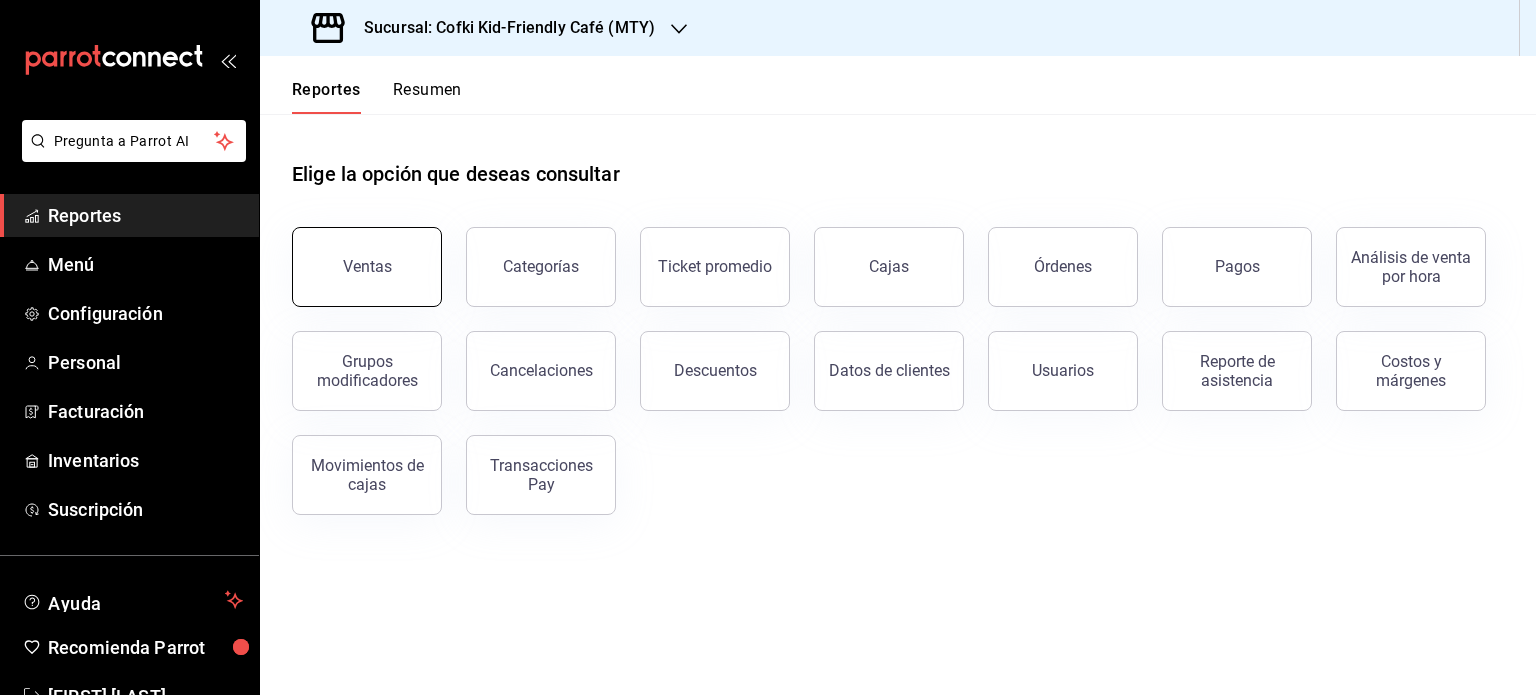 click on "Ventas" at bounding box center [367, 267] 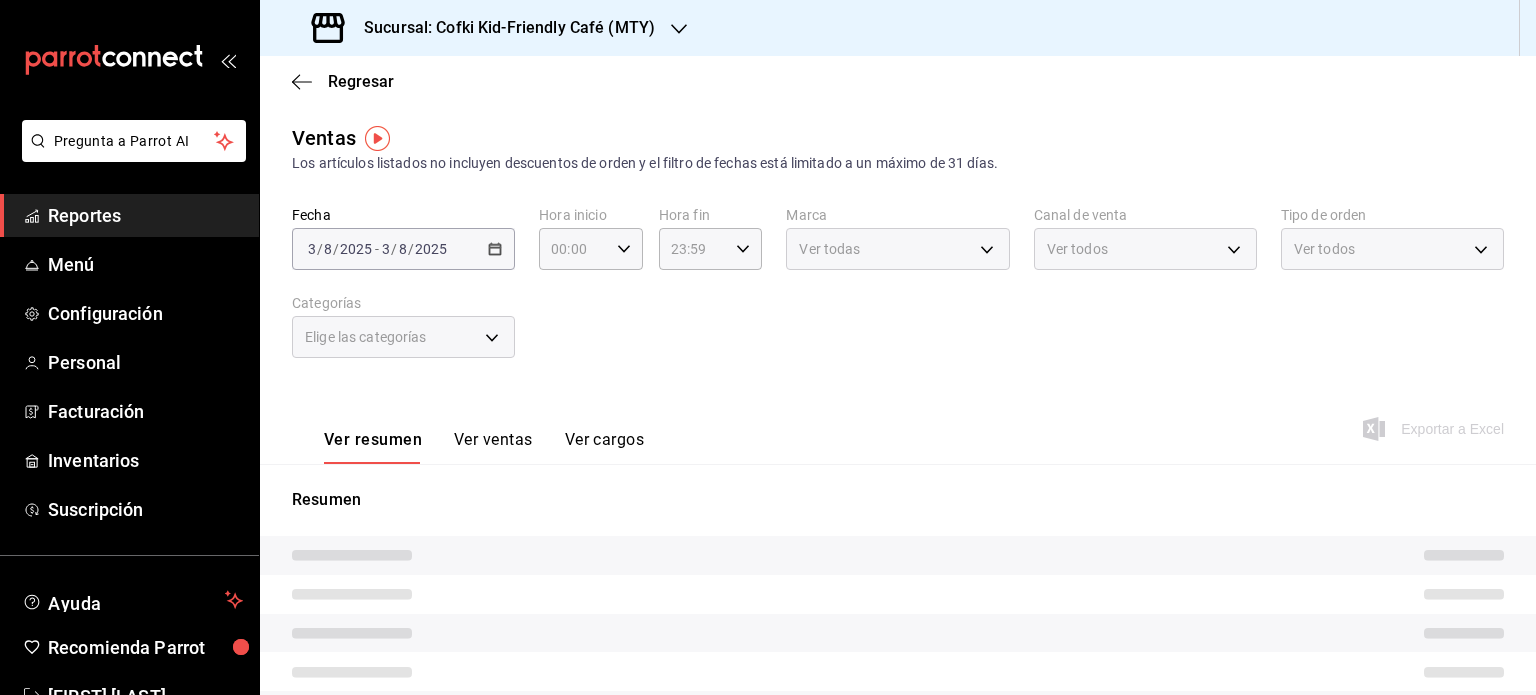 click on "Sucursal: Cofki Kid-Friendly Café (MTY)" at bounding box center [501, 28] 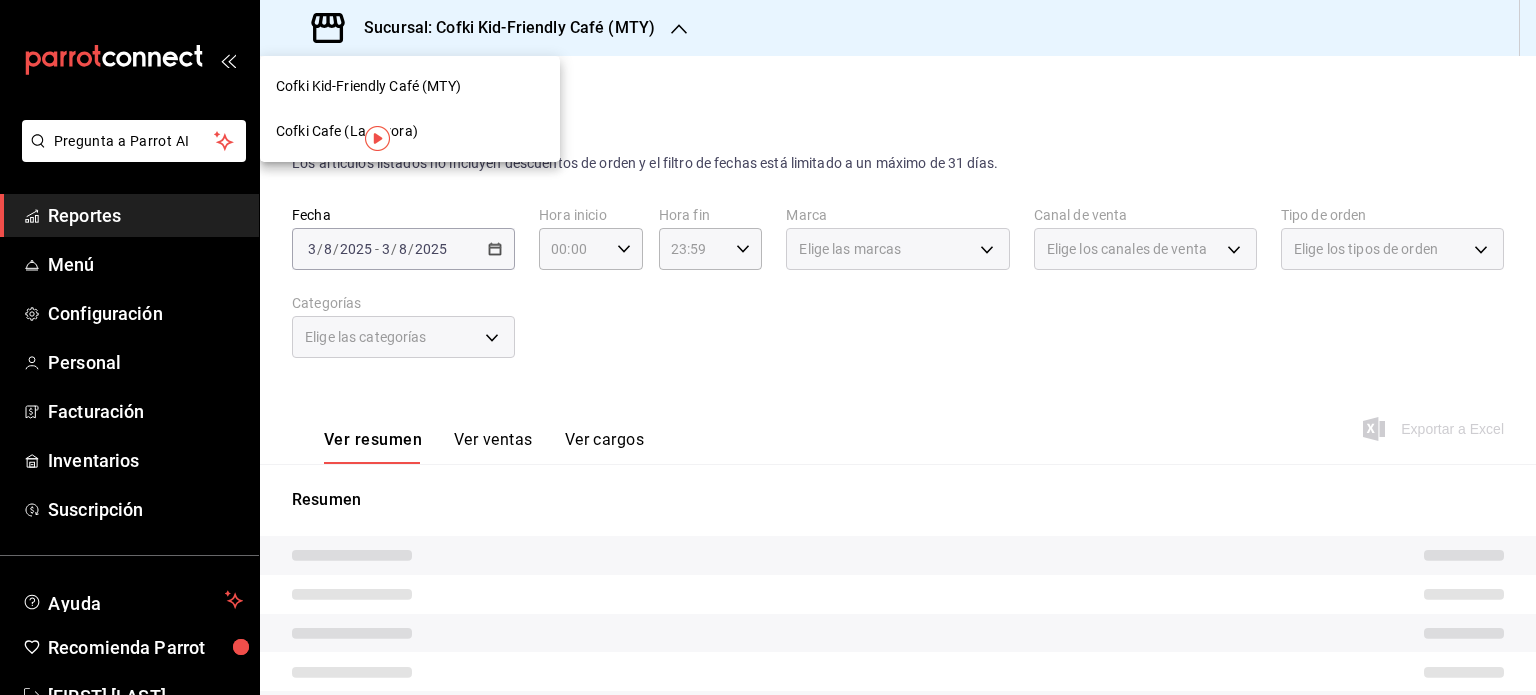 click on "Cofki Cafe (La Aurora)" at bounding box center (410, 131) 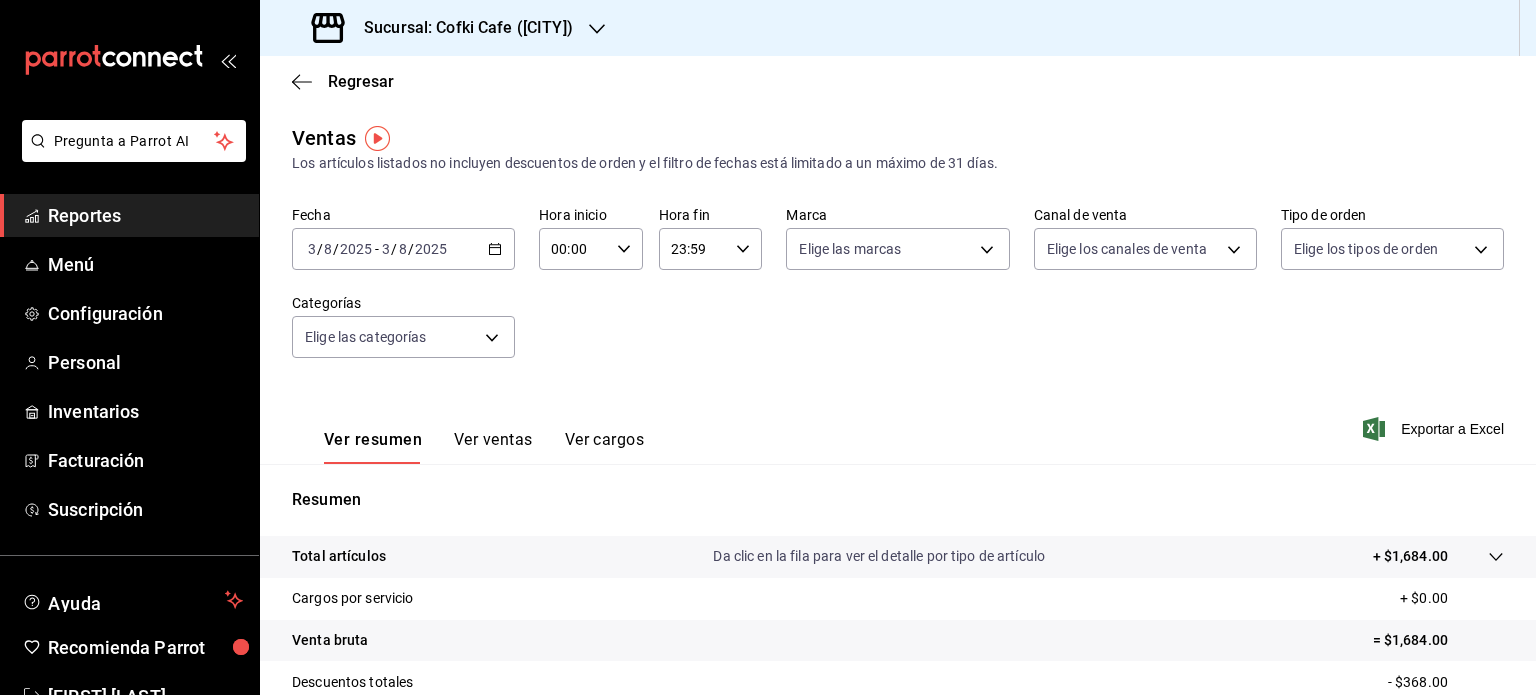 click 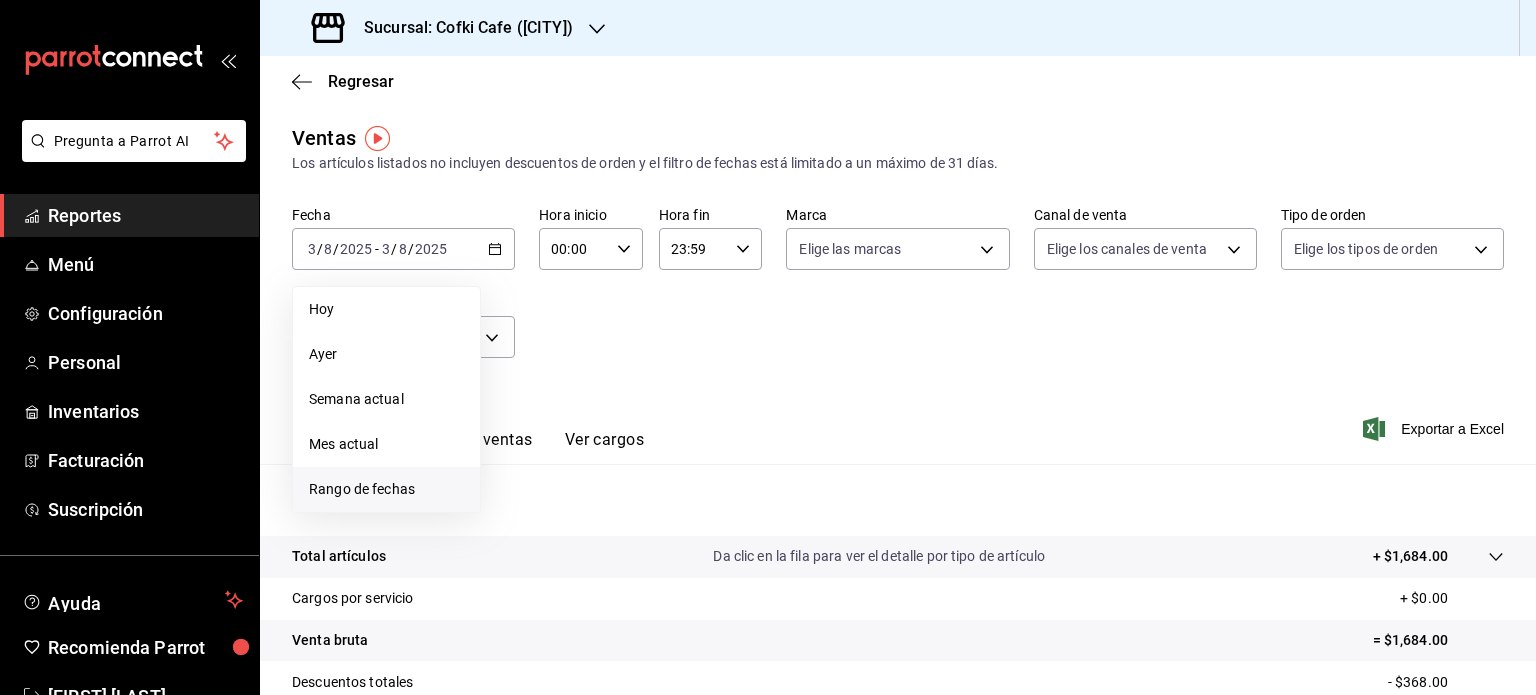click on "Rango de fechas" at bounding box center [386, 489] 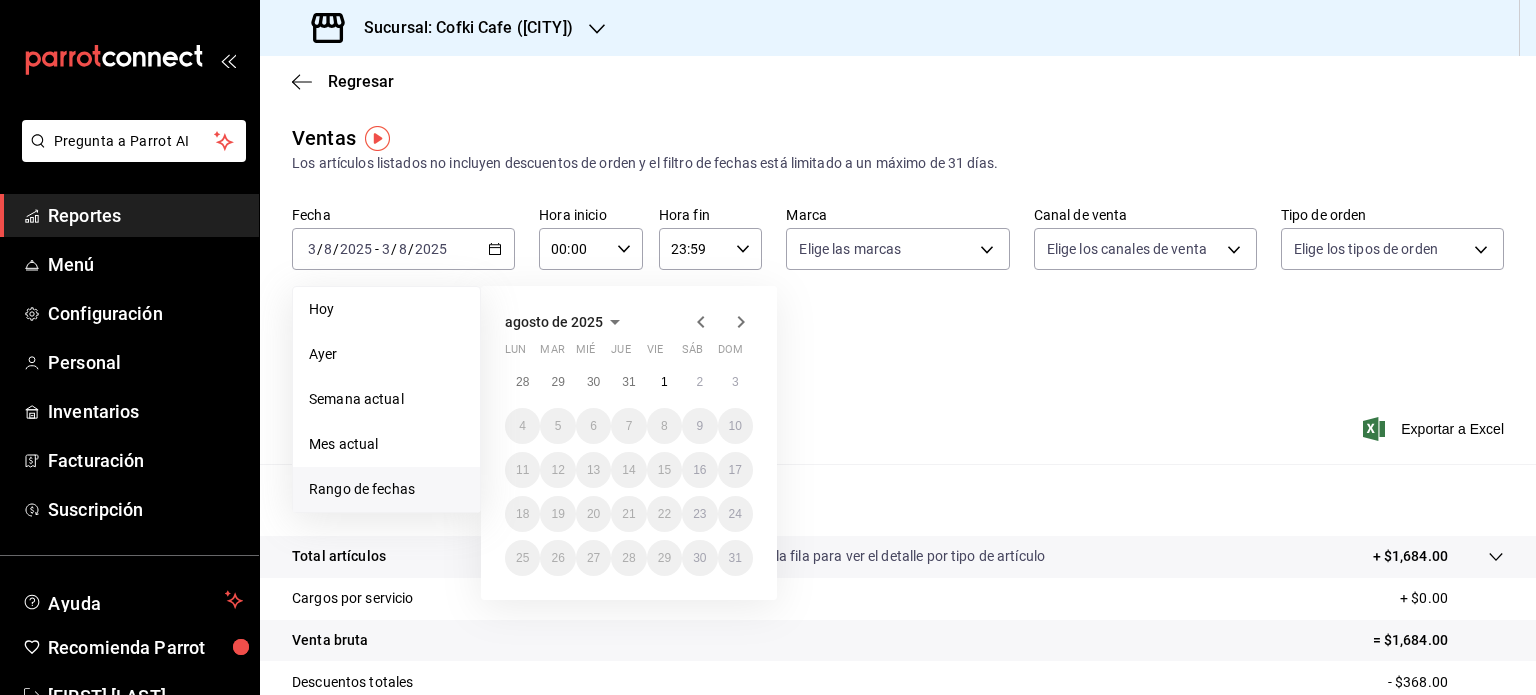 click 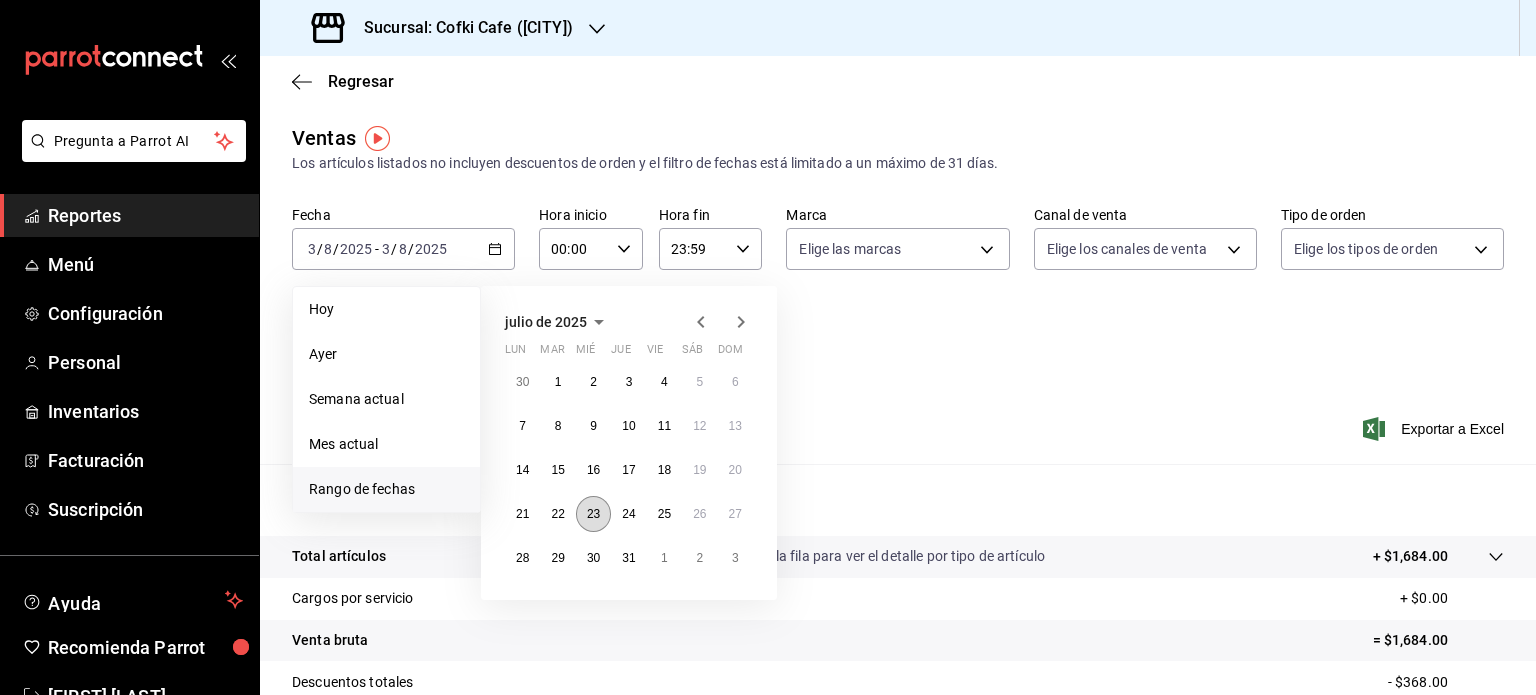 click on "23" at bounding box center (593, 514) 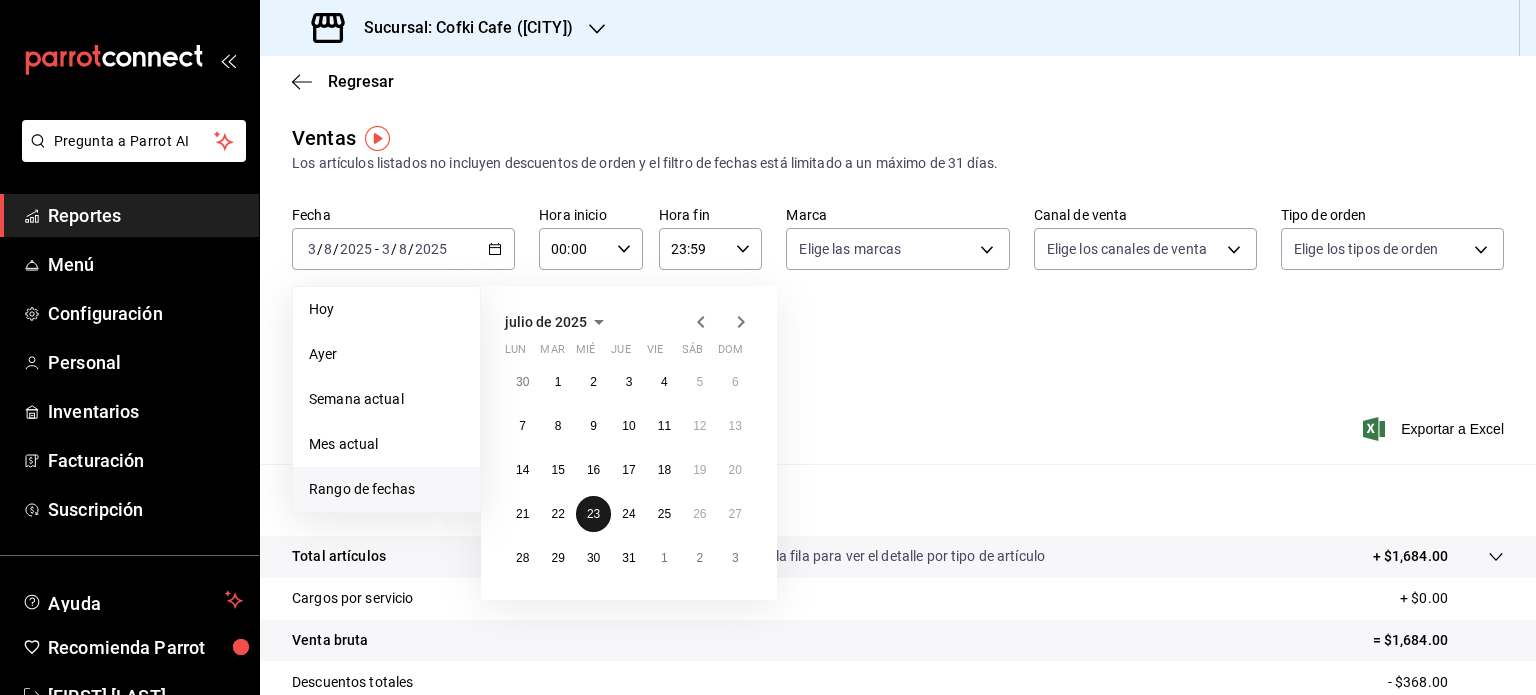 click on "23" at bounding box center [593, 514] 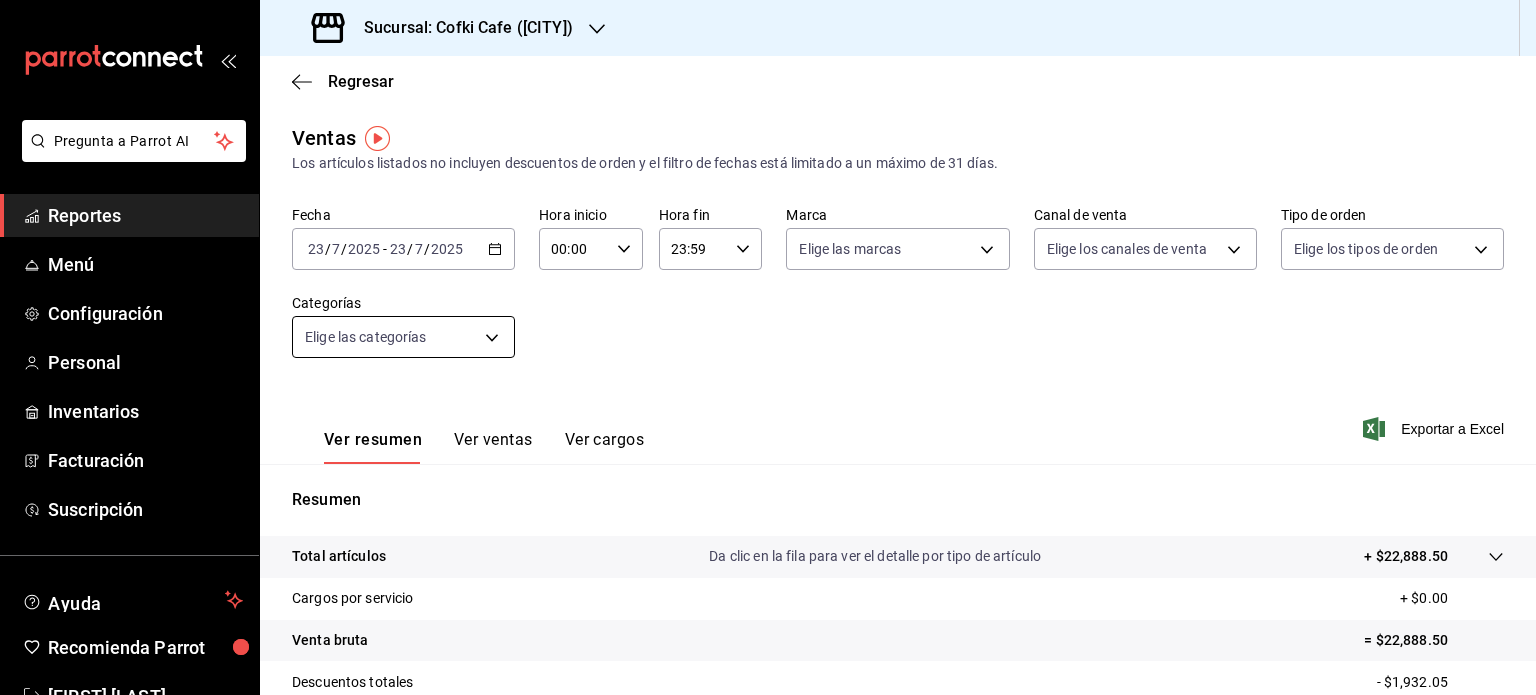 click on "Pregunta a Parrot AI Reportes   Menú   Configuración   Personal   Inventarios   Facturación   Suscripción   Ayuda Recomienda Parrot   Jonathan Bravo   Sugerir nueva función   Sucursal: Cofki Cafe (La Aurora) Regresar Ventas Los artículos listados no incluyen descuentos de orden y el filtro de fechas está limitado a un máximo de 31 días. Fecha 2025-07-23 23 / 7 / 2025 - 2025-07-23 23 / 7 / 2025 Hora inicio 00:00 Hora inicio Hora fin 23:59 Hora fin Marca Elige las marcas Canal de venta Elige los canales de venta Tipo de orden Elige los tipos de orden Categorías Elige las categorías Ver resumen Ver ventas Ver cargos Exportar a Excel Resumen Total artículos Da clic en la fila para ver el detalle por tipo de artículo + $22,888.50 Cargos por servicio + $0.00 Venta bruta = $22,888.50 Descuentos totales - $1,932.05 Certificados de regalo - $0.00 Venta total = $20,956.45 Impuestos - $2,890.54 Venta neta = $18,065.91 GANA 1 MES GRATIS EN TU SUSCRIPCIÓN AQUÍ Ver video tutorial Ir a video Reportes   Menú" at bounding box center (768, 347) 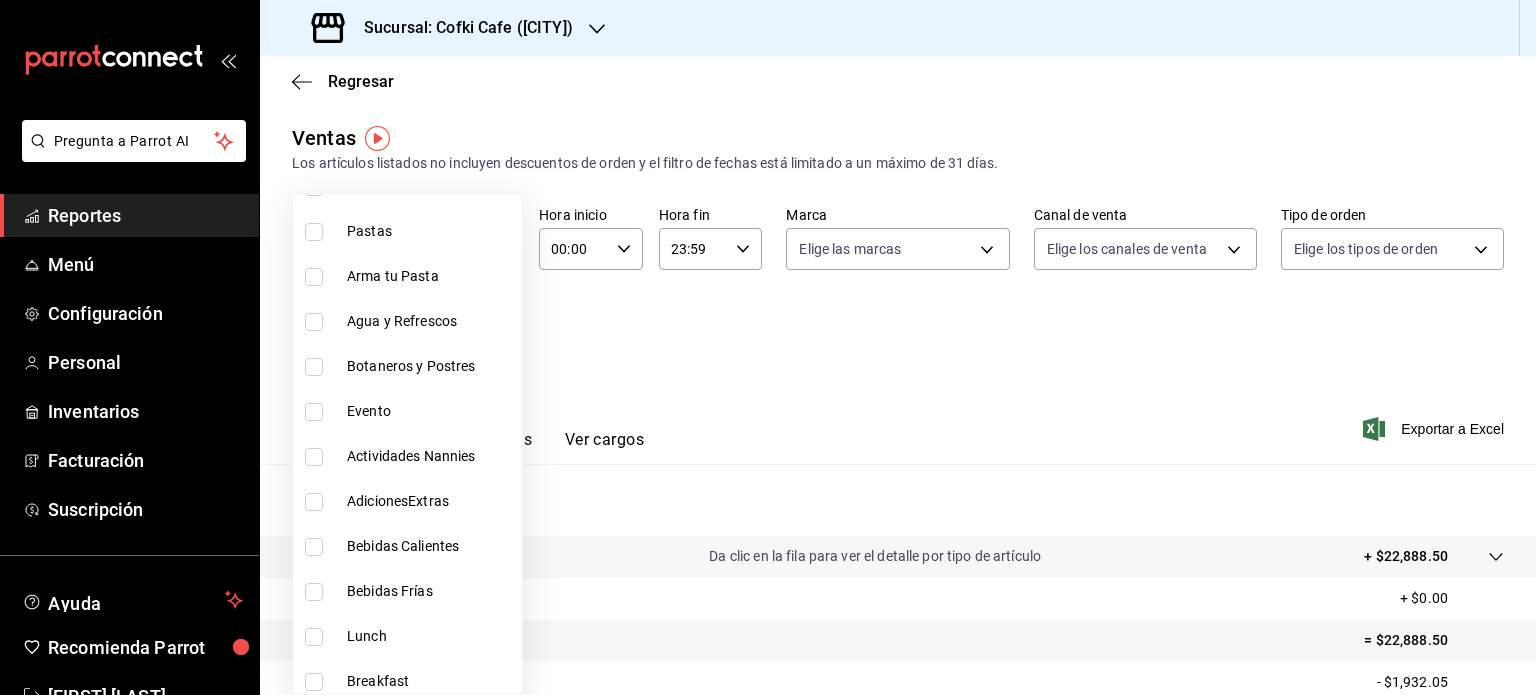 scroll, scrollTop: 287, scrollLeft: 0, axis: vertical 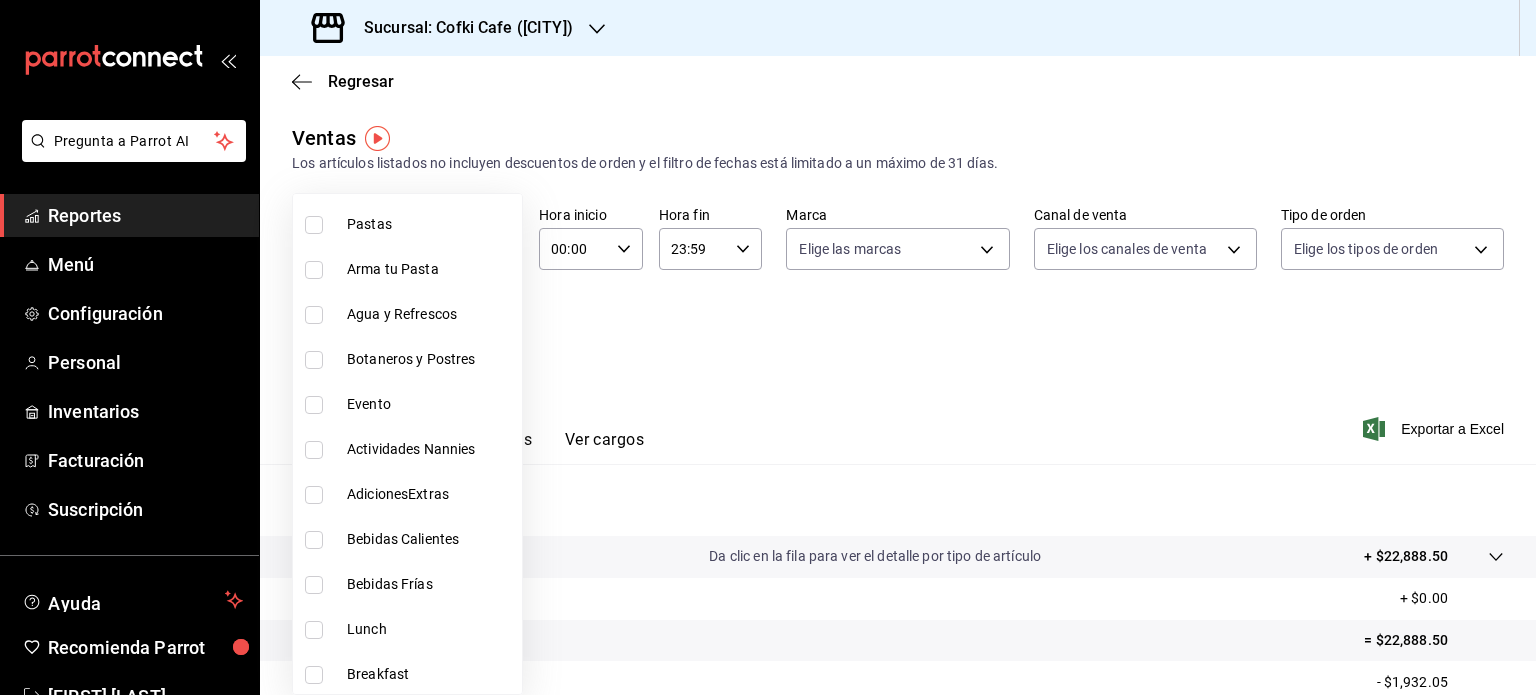 click on "Actividades Nannies" at bounding box center (407, 449) 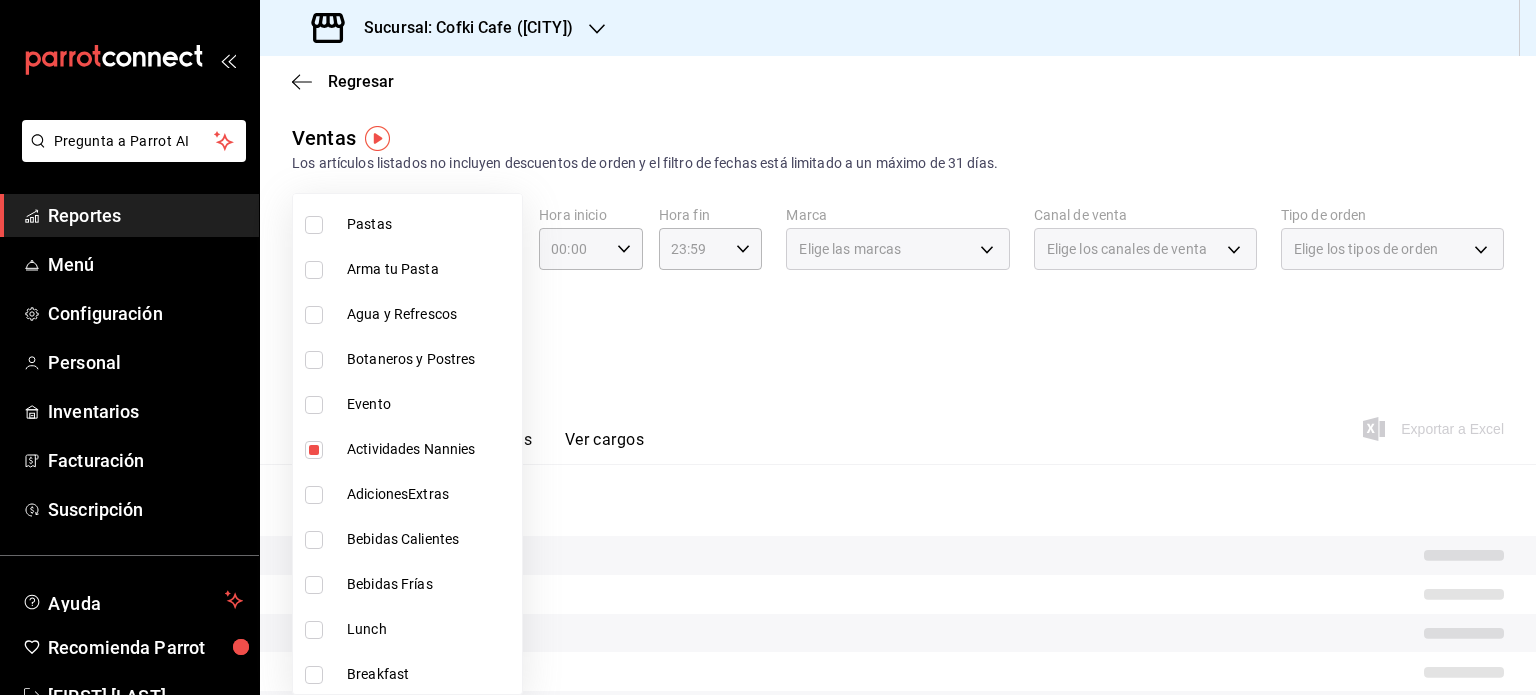 click at bounding box center (768, 347) 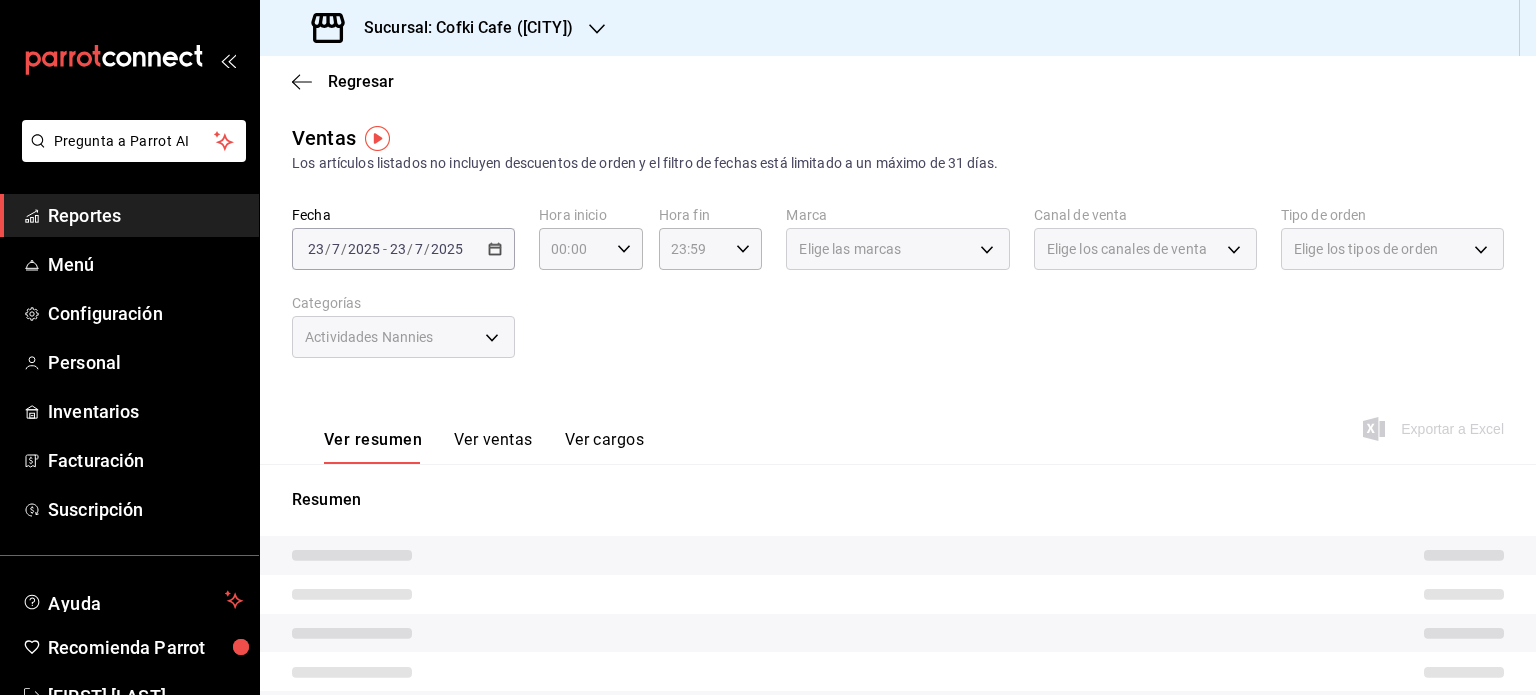 click on "Ver ventas" at bounding box center [493, 447] 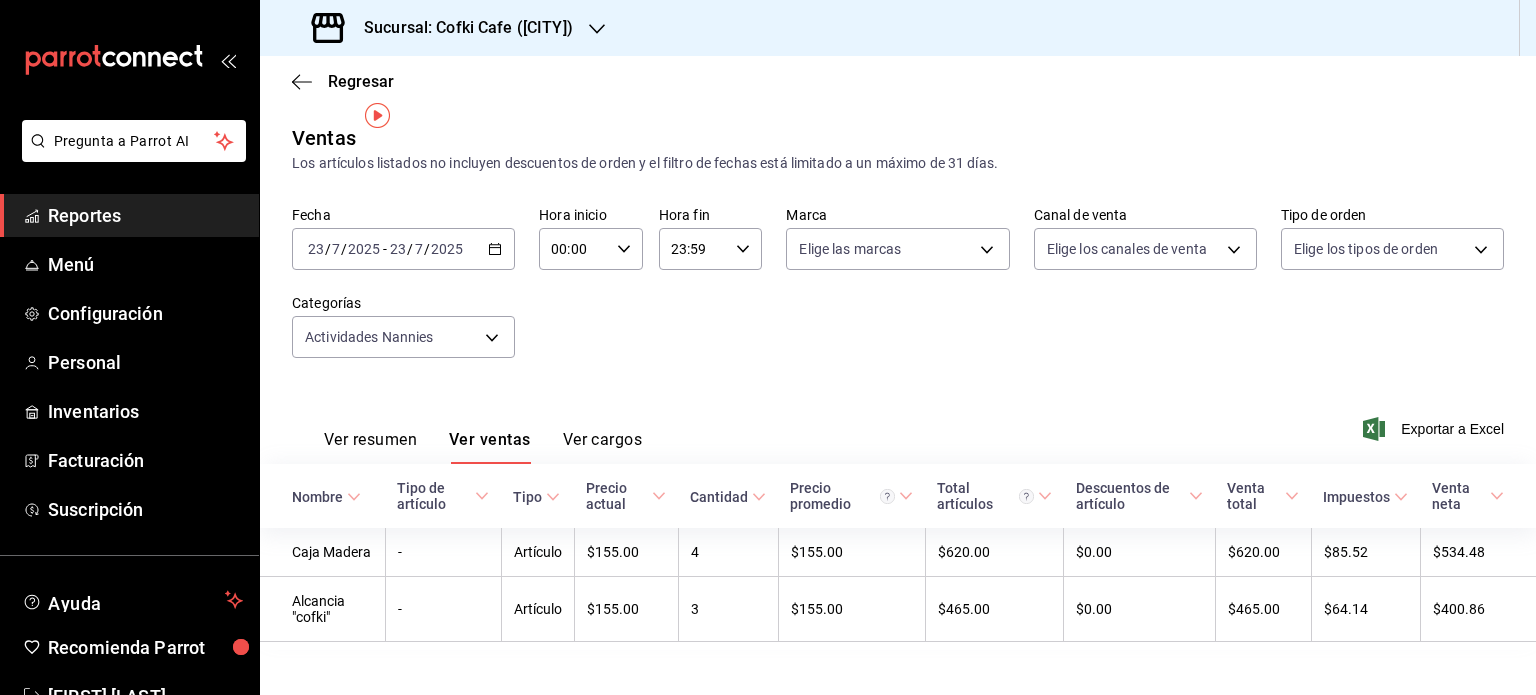 scroll, scrollTop: 22, scrollLeft: 0, axis: vertical 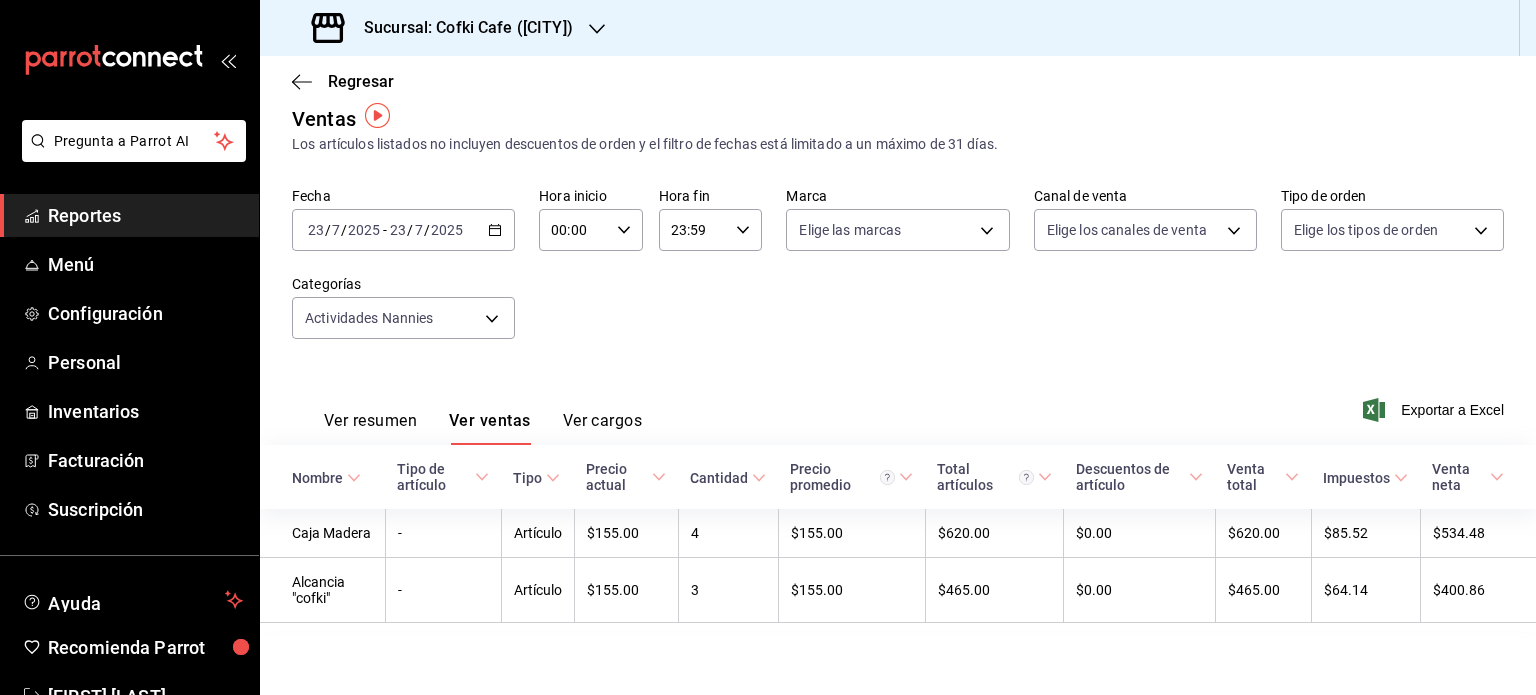 click 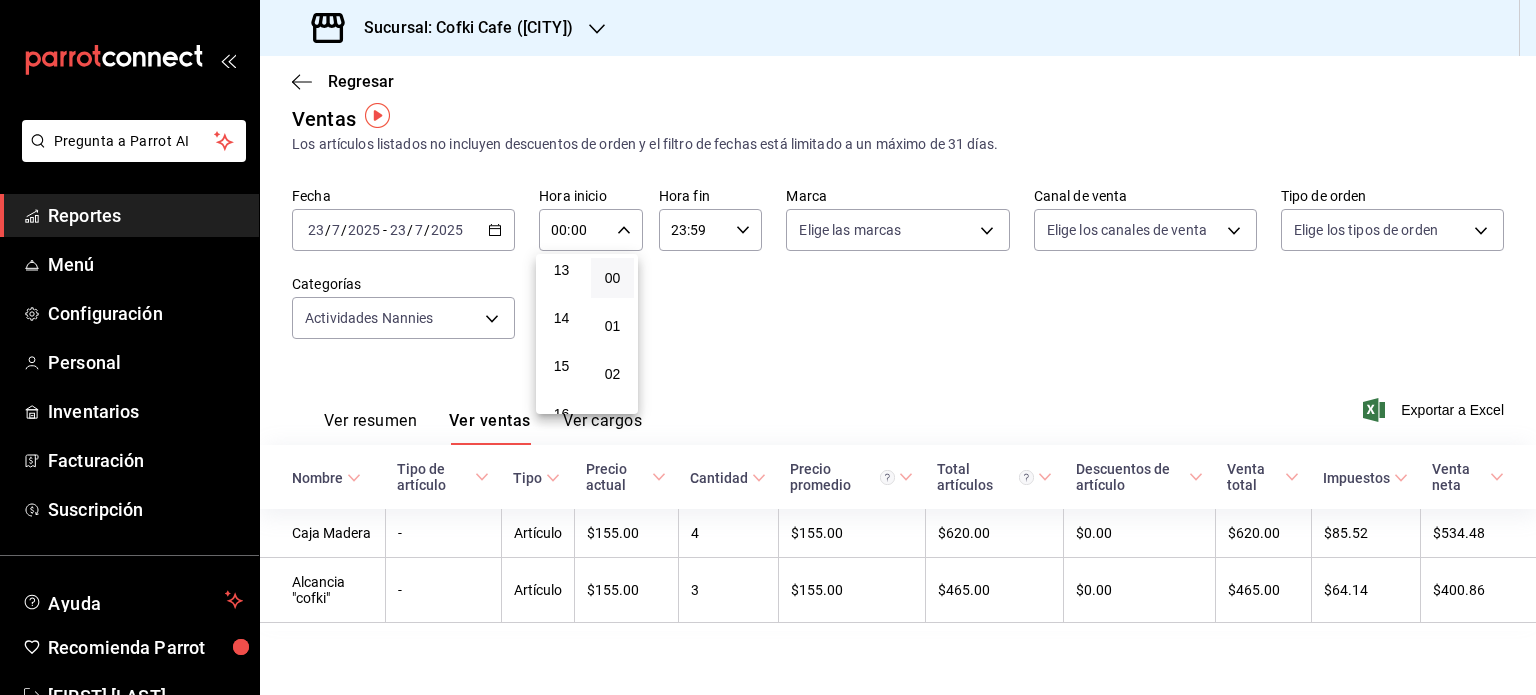 scroll, scrollTop: 635, scrollLeft: 0, axis: vertical 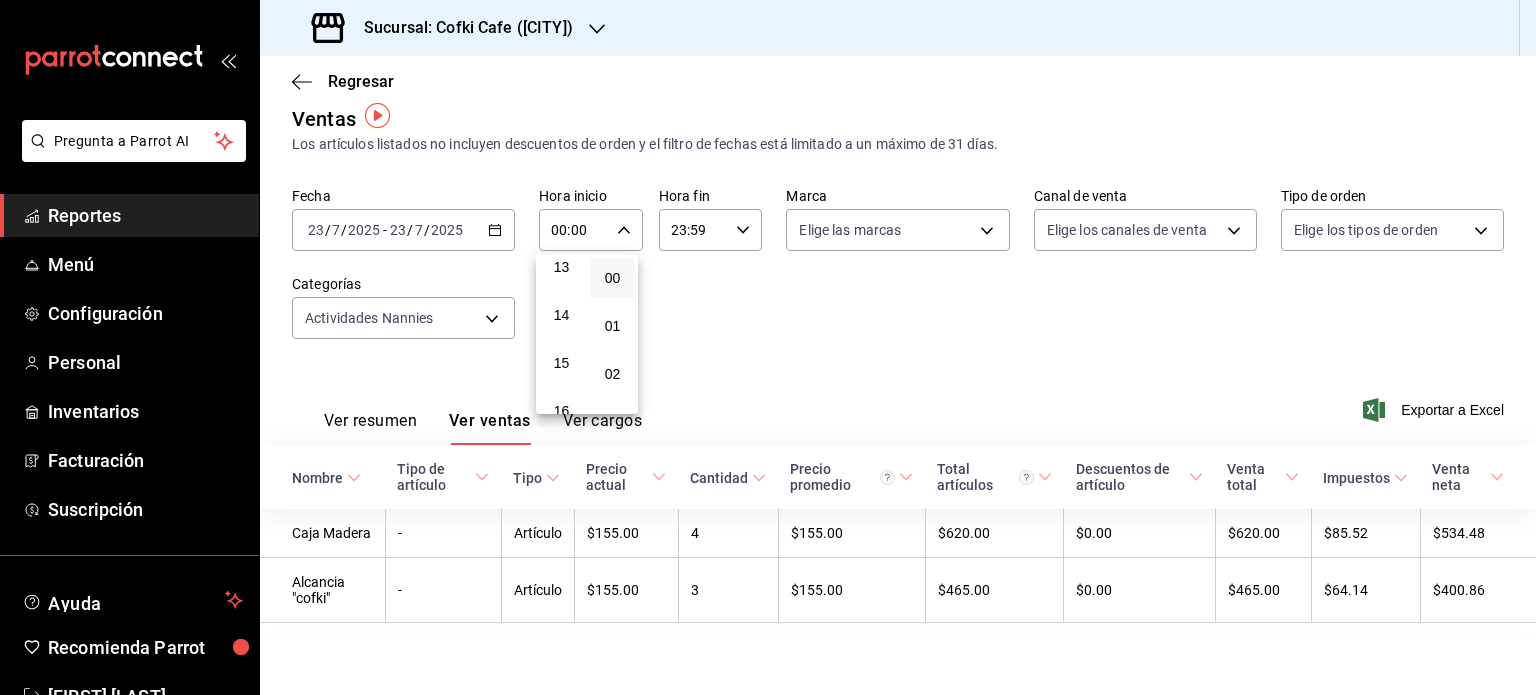 click on "15" at bounding box center [561, 363] 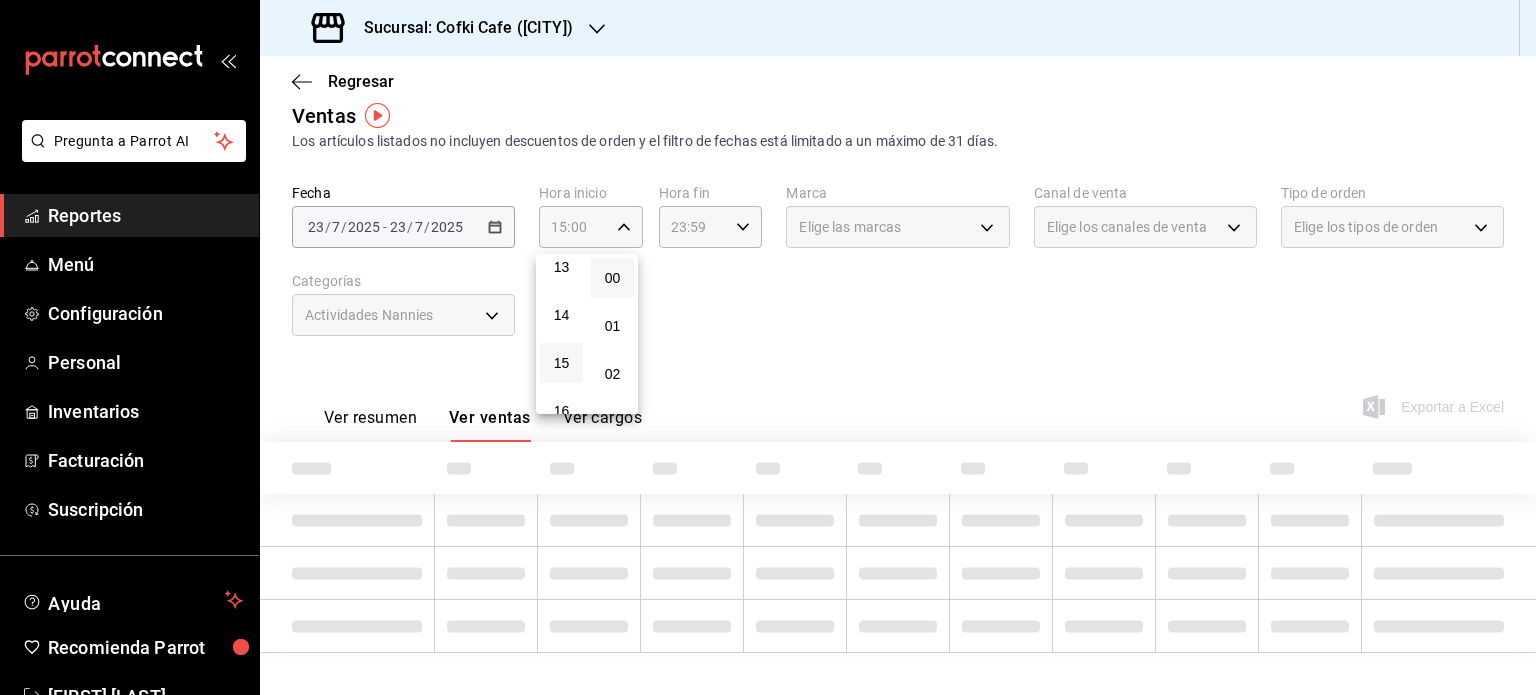 click at bounding box center (768, 347) 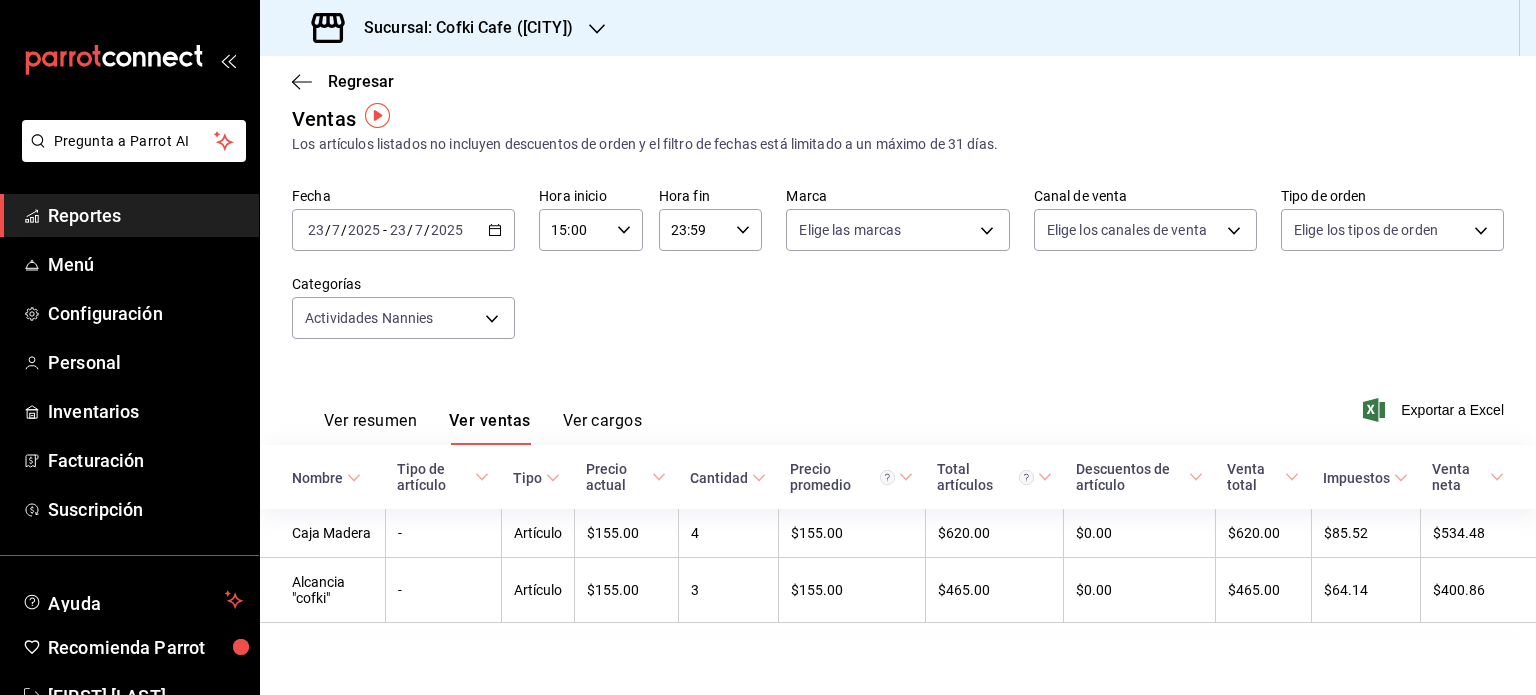 click 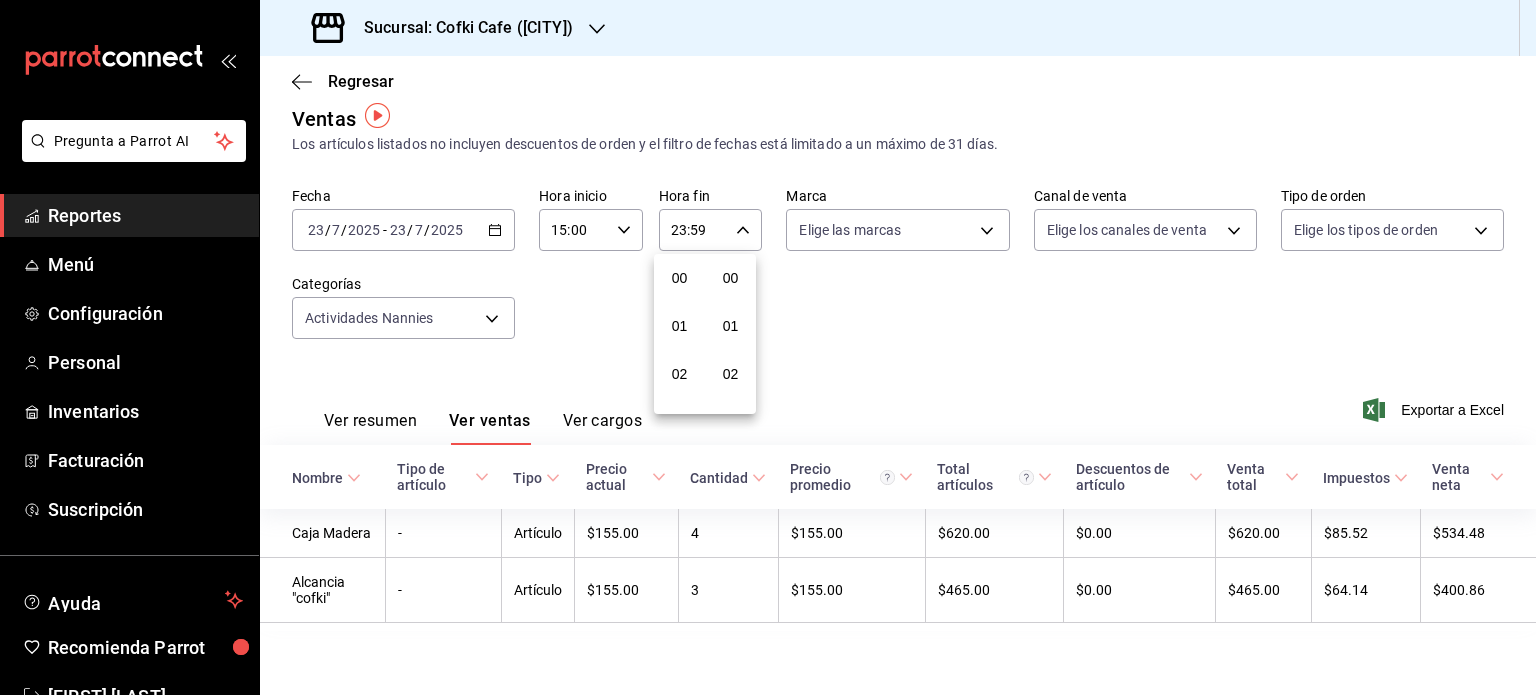 scroll, scrollTop: 1011, scrollLeft: 0, axis: vertical 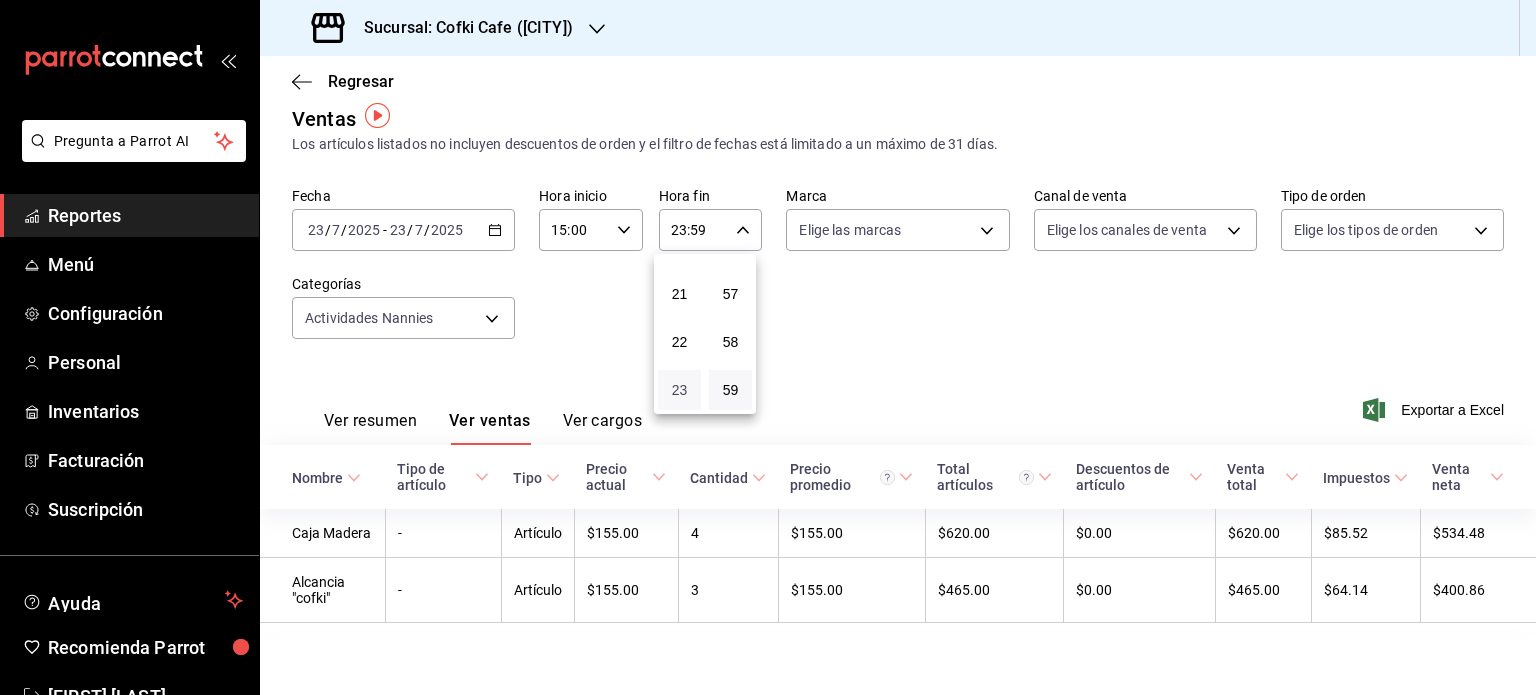 click on "23" at bounding box center [679, 390] 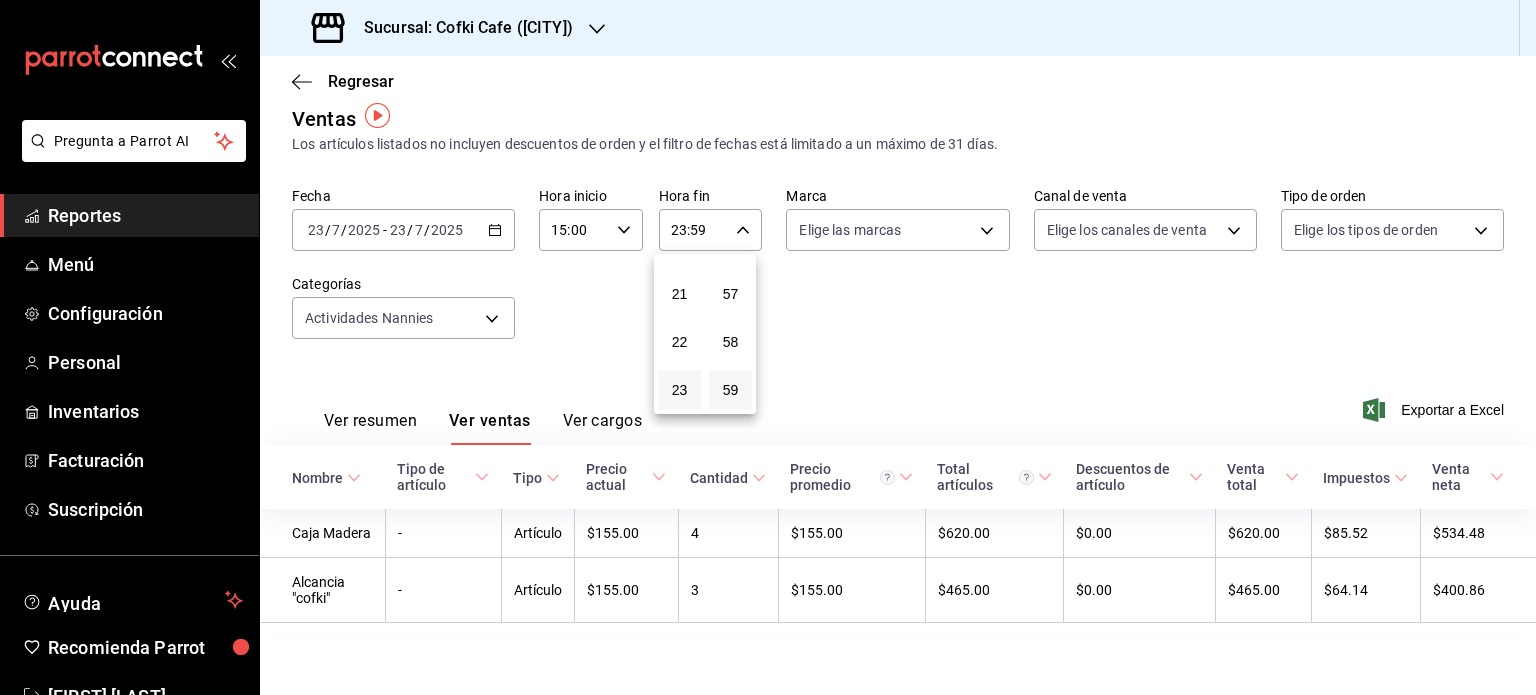 click at bounding box center (768, 347) 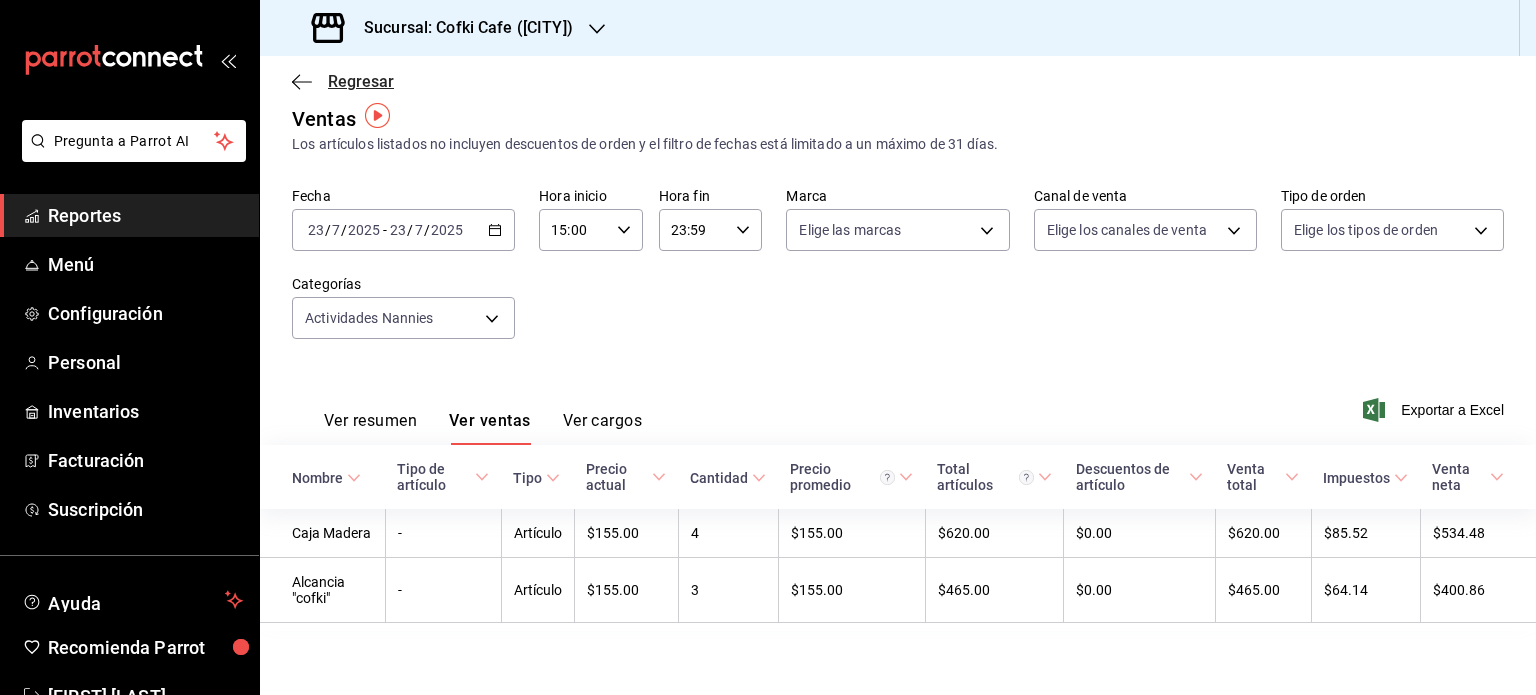 click 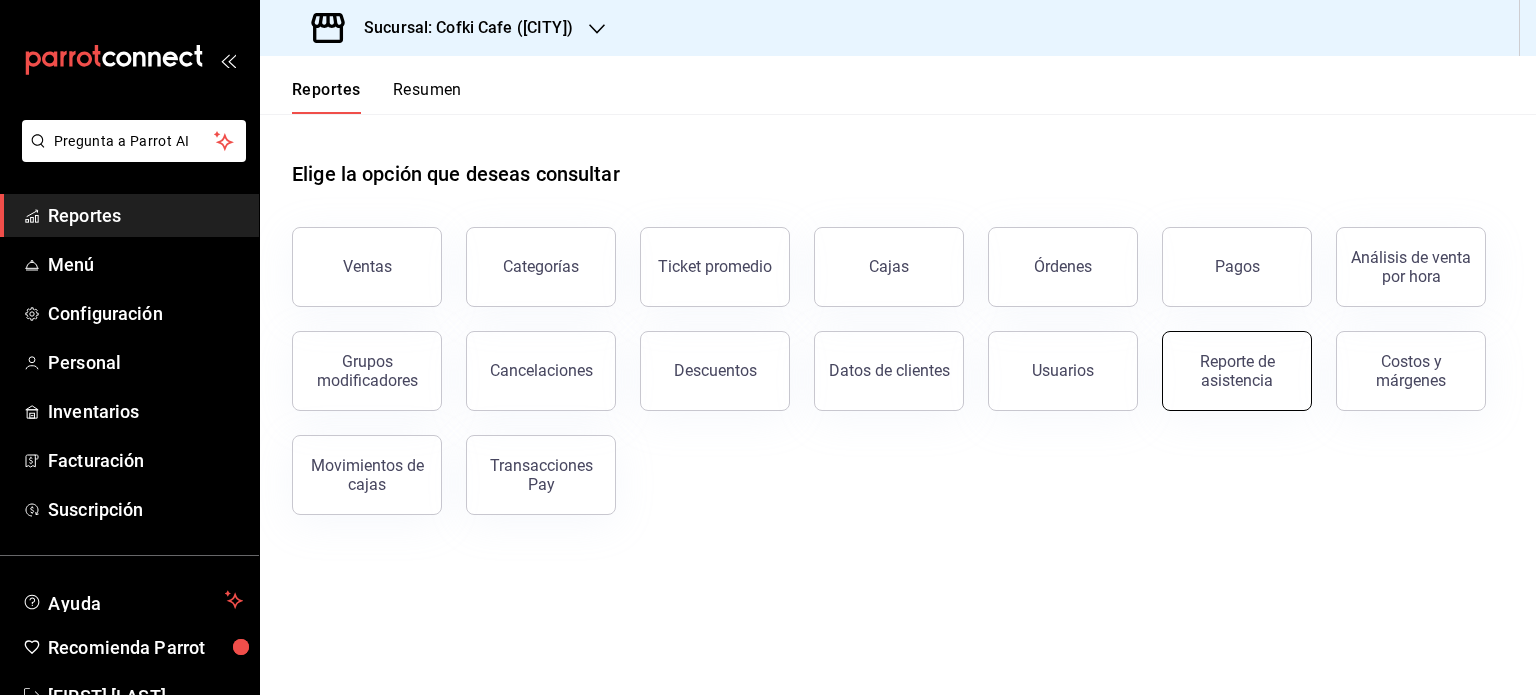 click on "Reporte de asistencia" at bounding box center (1237, 371) 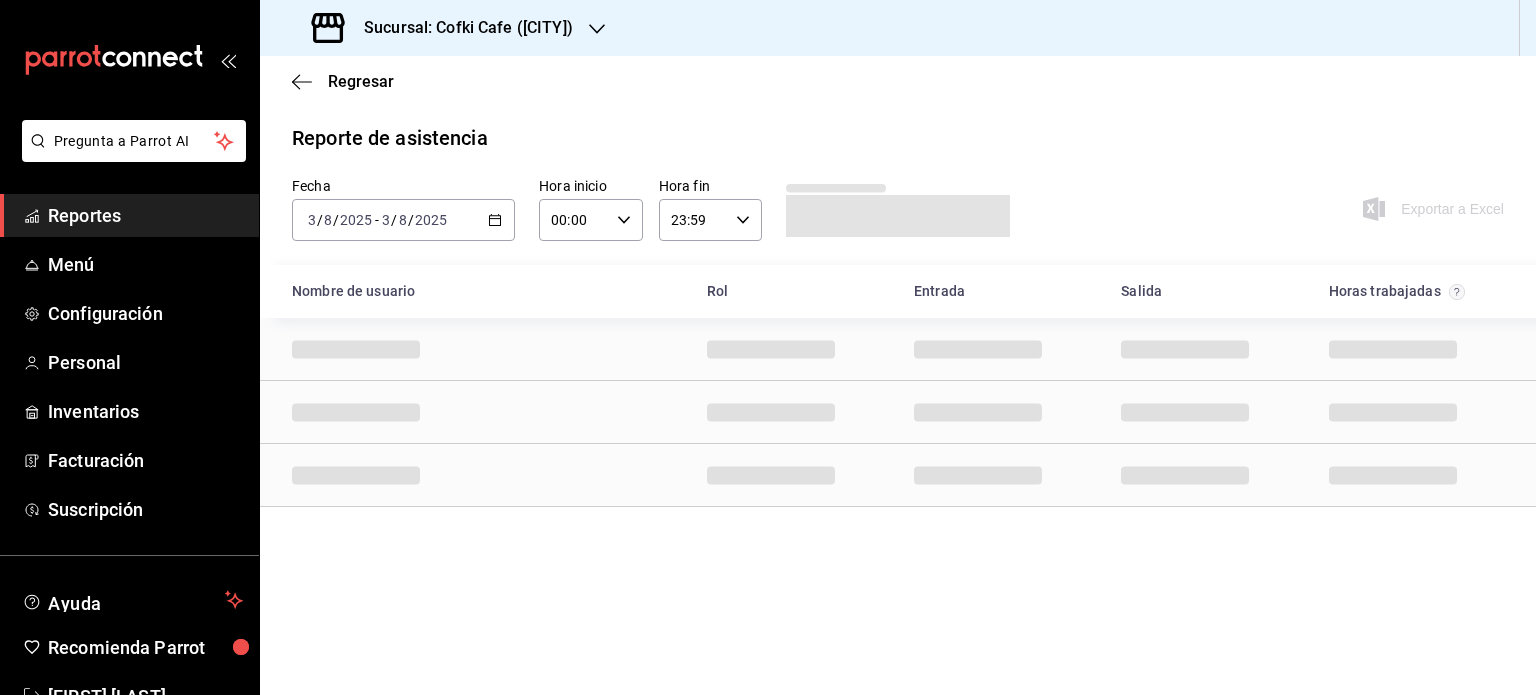 click 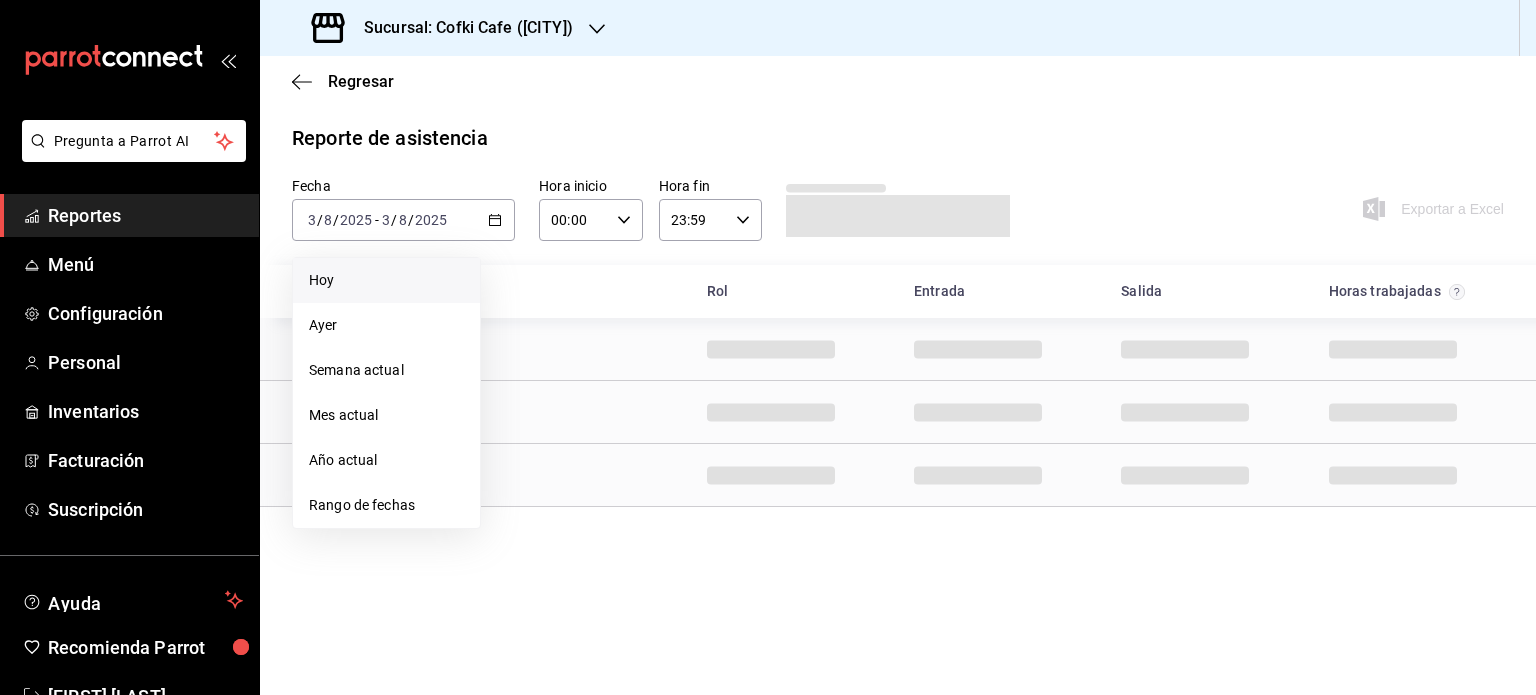 click on "Hoy" at bounding box center (386, 280) 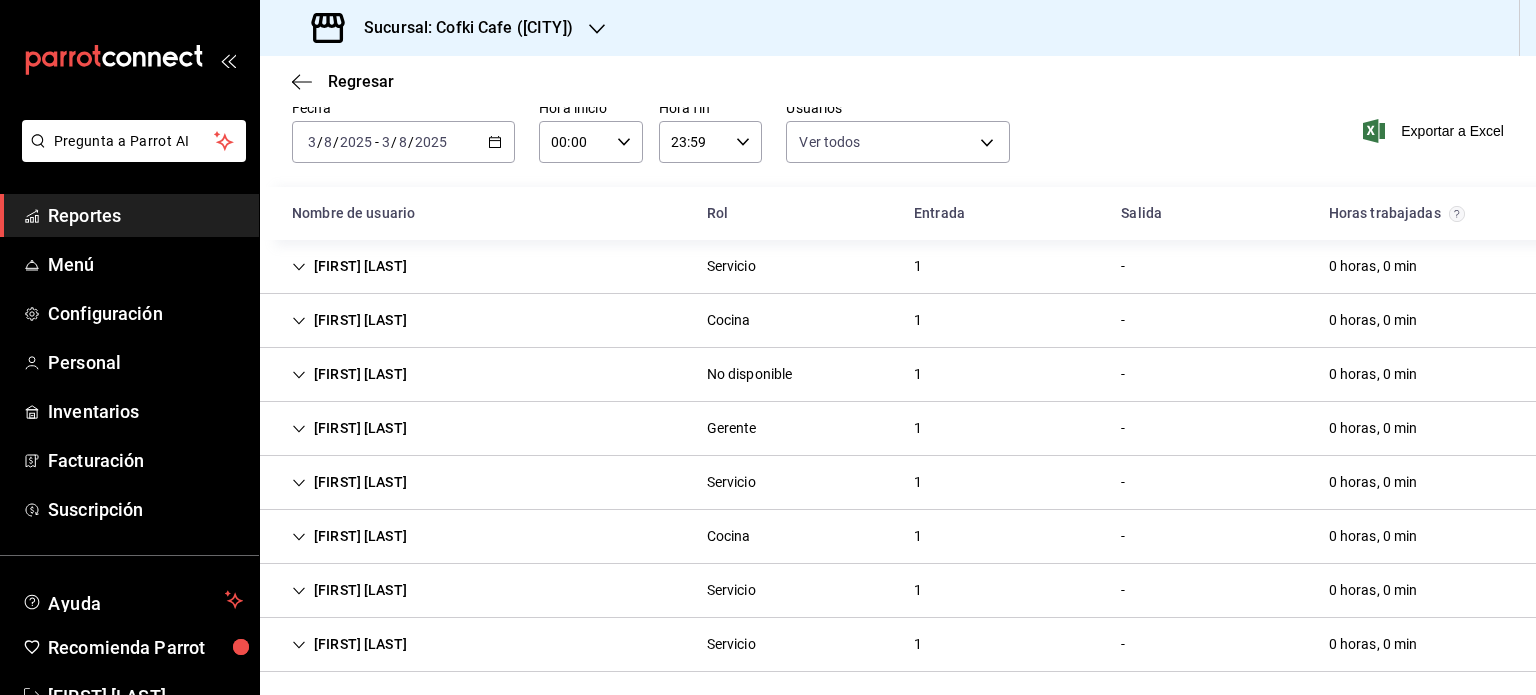 scroll, scrollTop: 85, scrollLeft: 0, axis: vertical 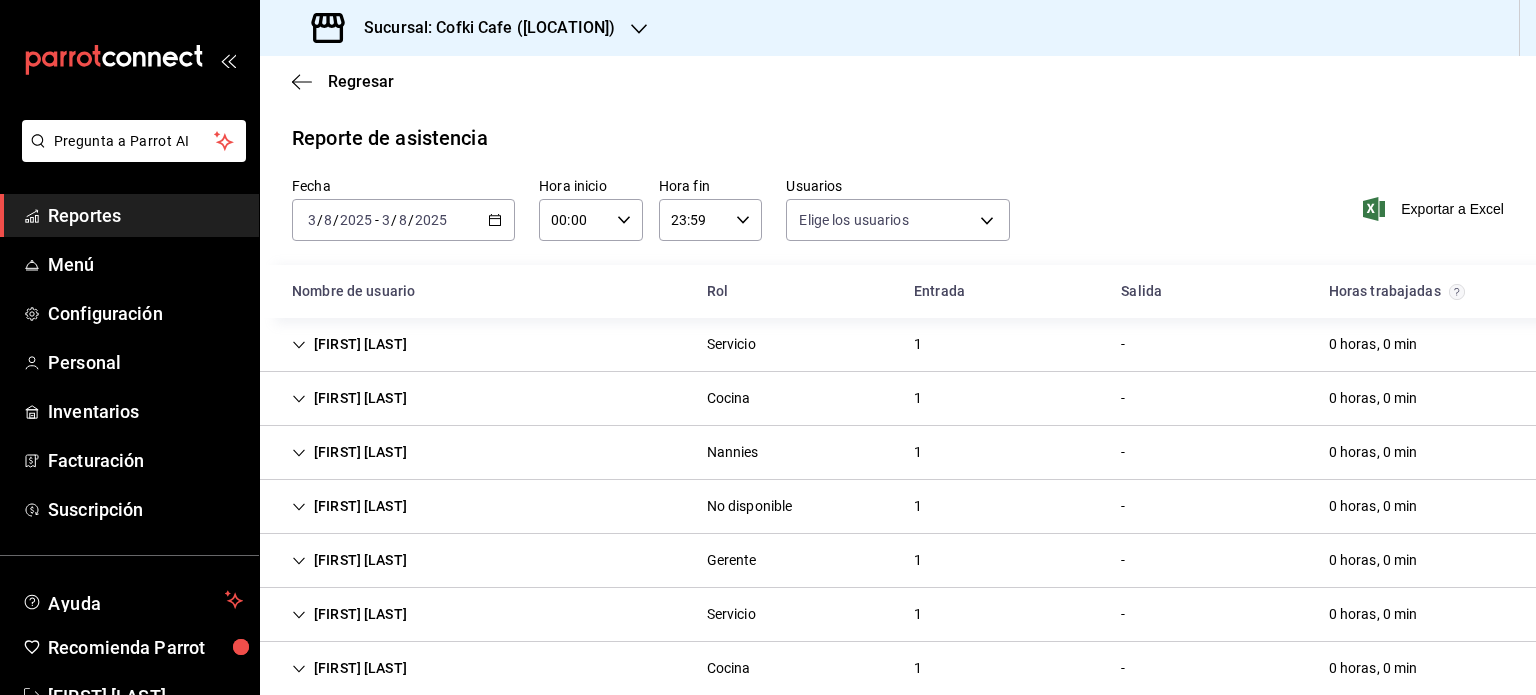type on "[UUID],[UUID],[UUID],[UUID],[UUID],[UUID],[UUID],[UUID],[UUID],[UUID],[UUID],[UUID],[UUID],[UUID],[UUID],[UUID],[UUID],[UUID],[UUID],[UUID],[UUID],[UUID],[UUID],[UUID],[UUID],[UUID],[UUID]" 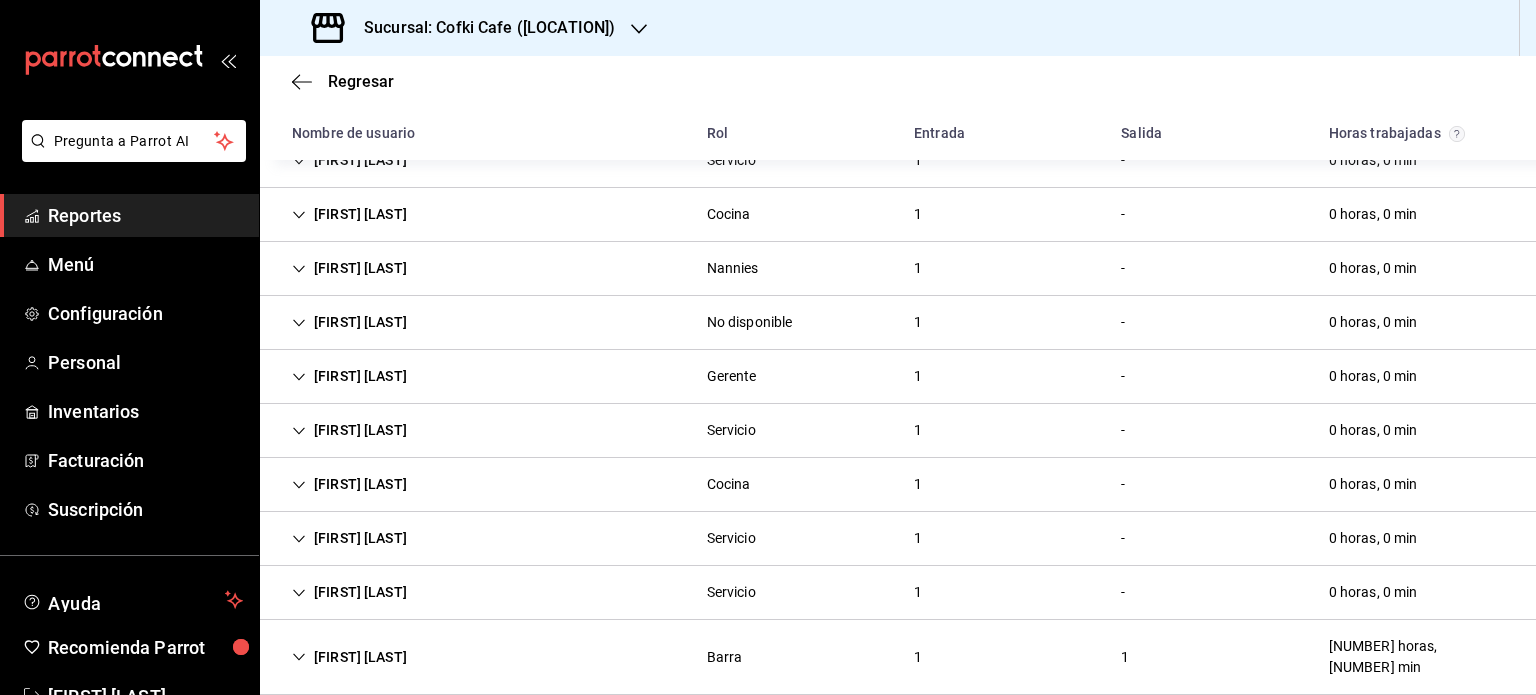 scroll, scrollTop: 192, scrollLeft: 0, axis: vertical 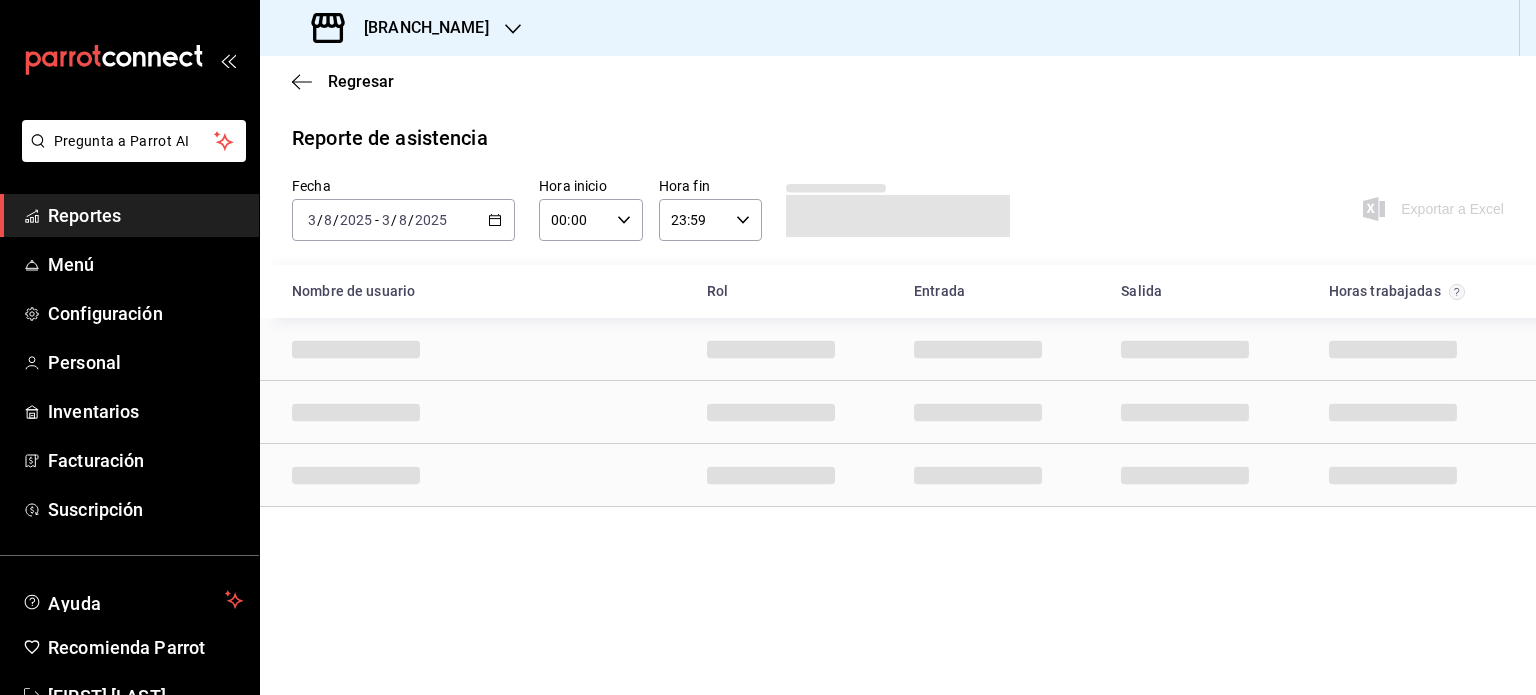 click on "[BRANCH_NAME]" at bounding box center (418, 28) 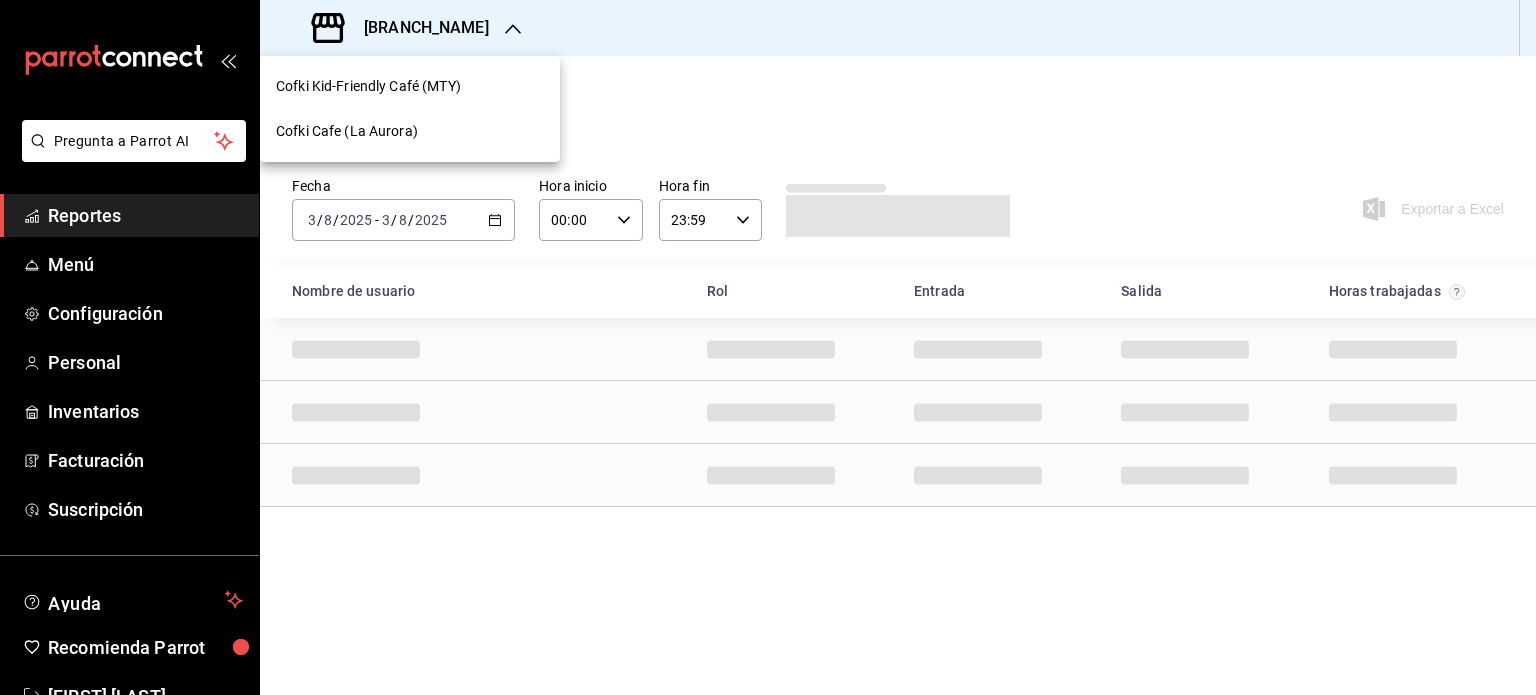 click on "Cofki Cafe (La Aurora)" at bounding box center [410, 131] 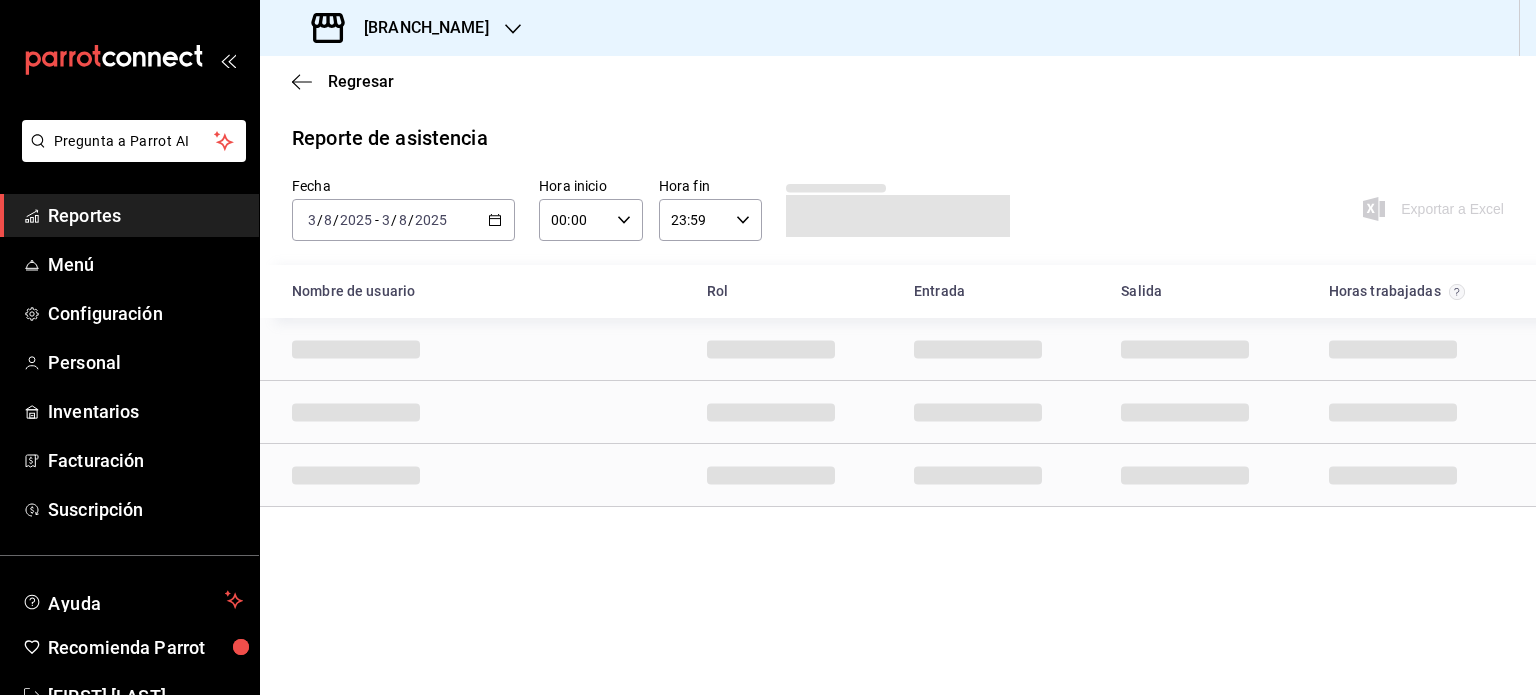 click on "[BRANCH_NAME]" at bounding box center (402, 28) 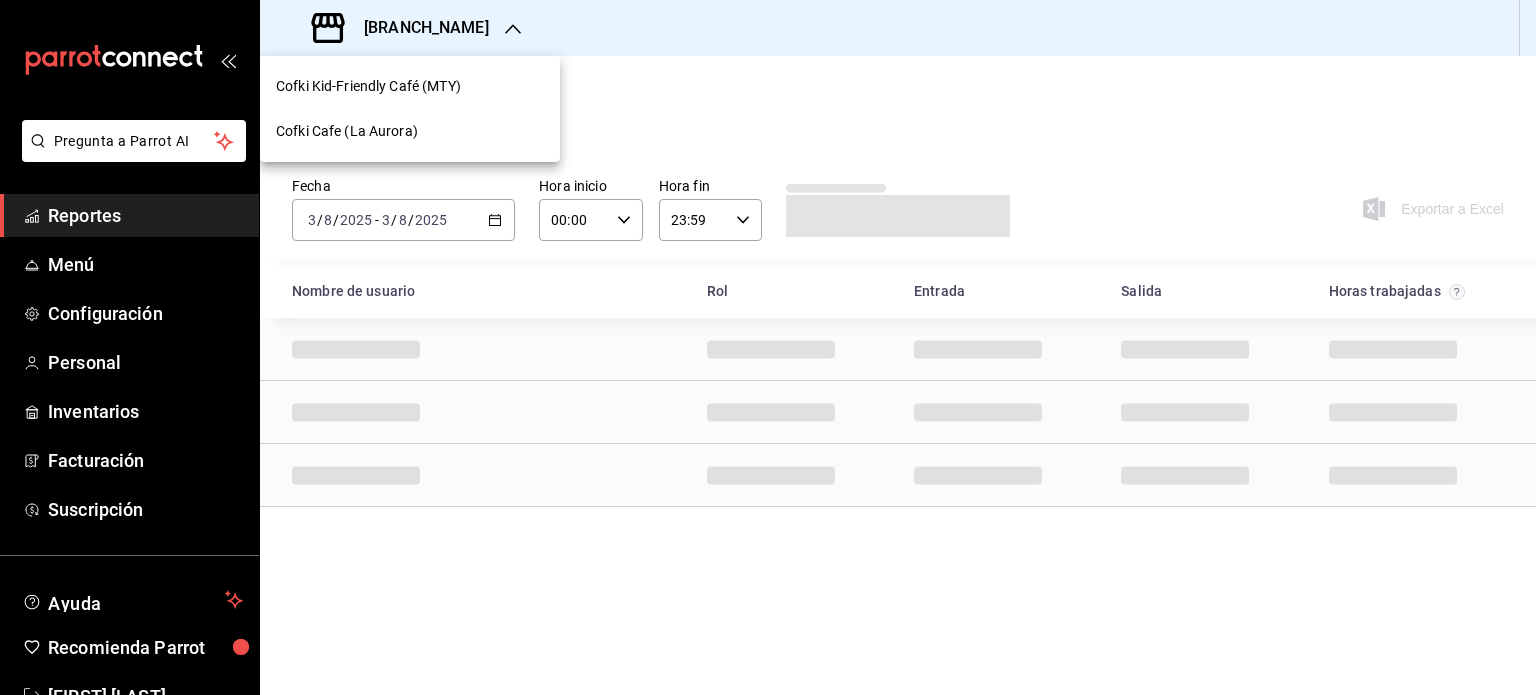click on "Cofki Kid-Friendly Café (MTY)" at bounding box center (410, 86) 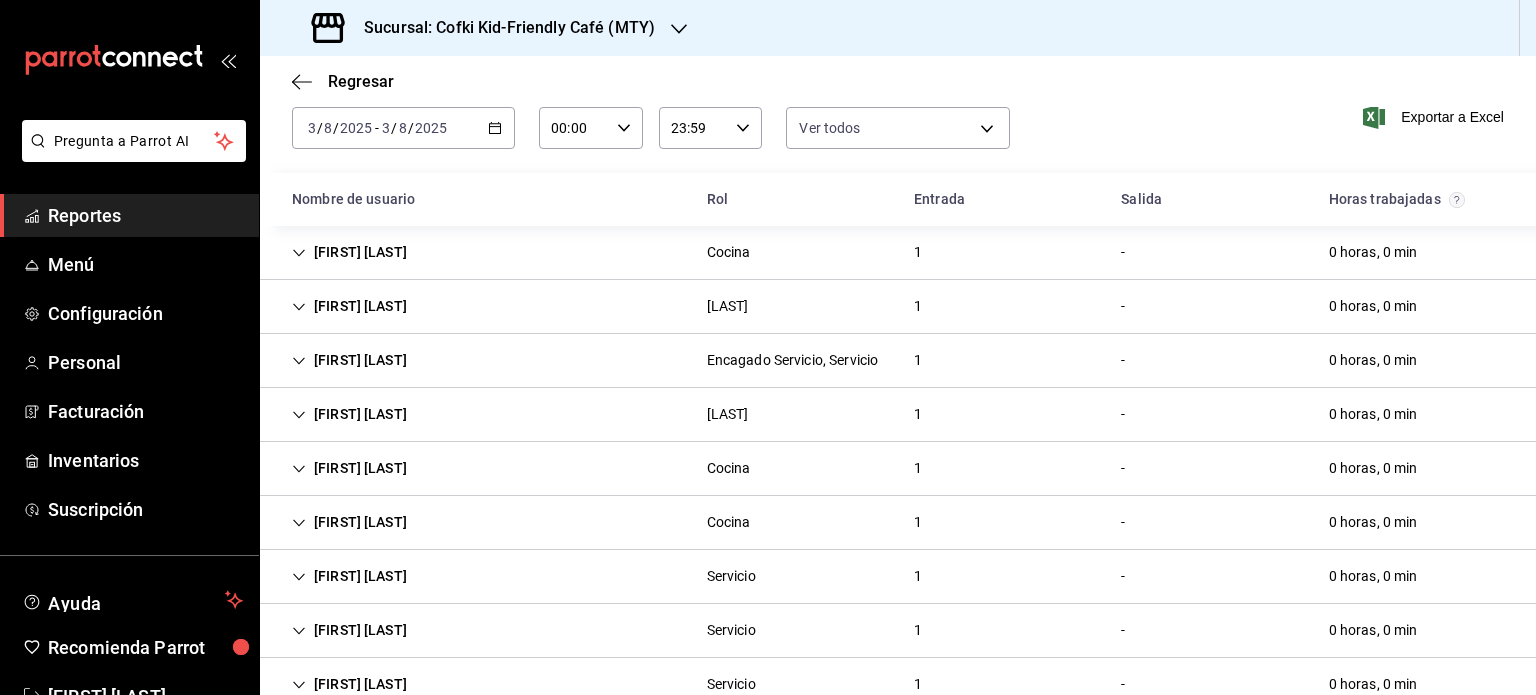 scroll, scrollTop: 92, scrollLeft: 0, axis: vertical 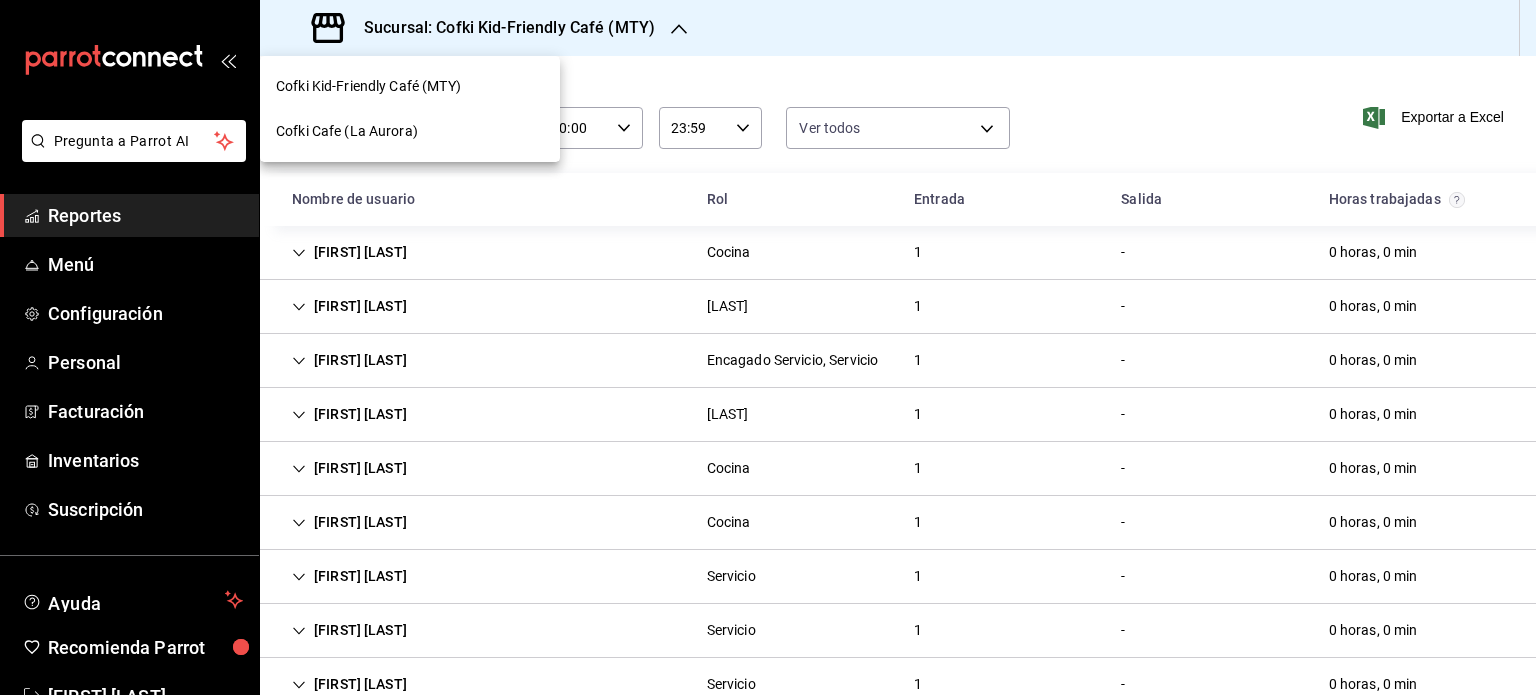 click on "Cofki Kid-Friendly Café (MTY)" at bounding box center (410, 86) 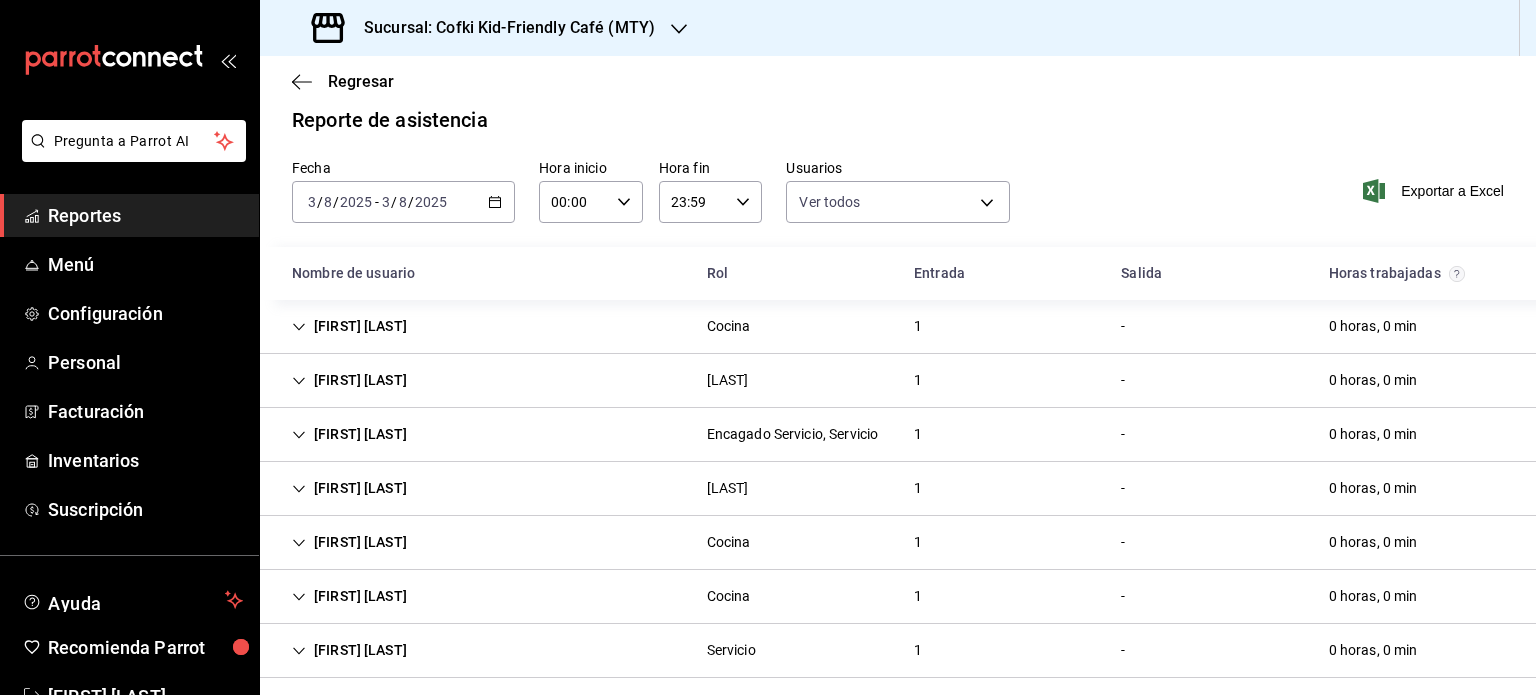 scroll, scrollTop: 12, scrollLeft: 0, axis: vertical 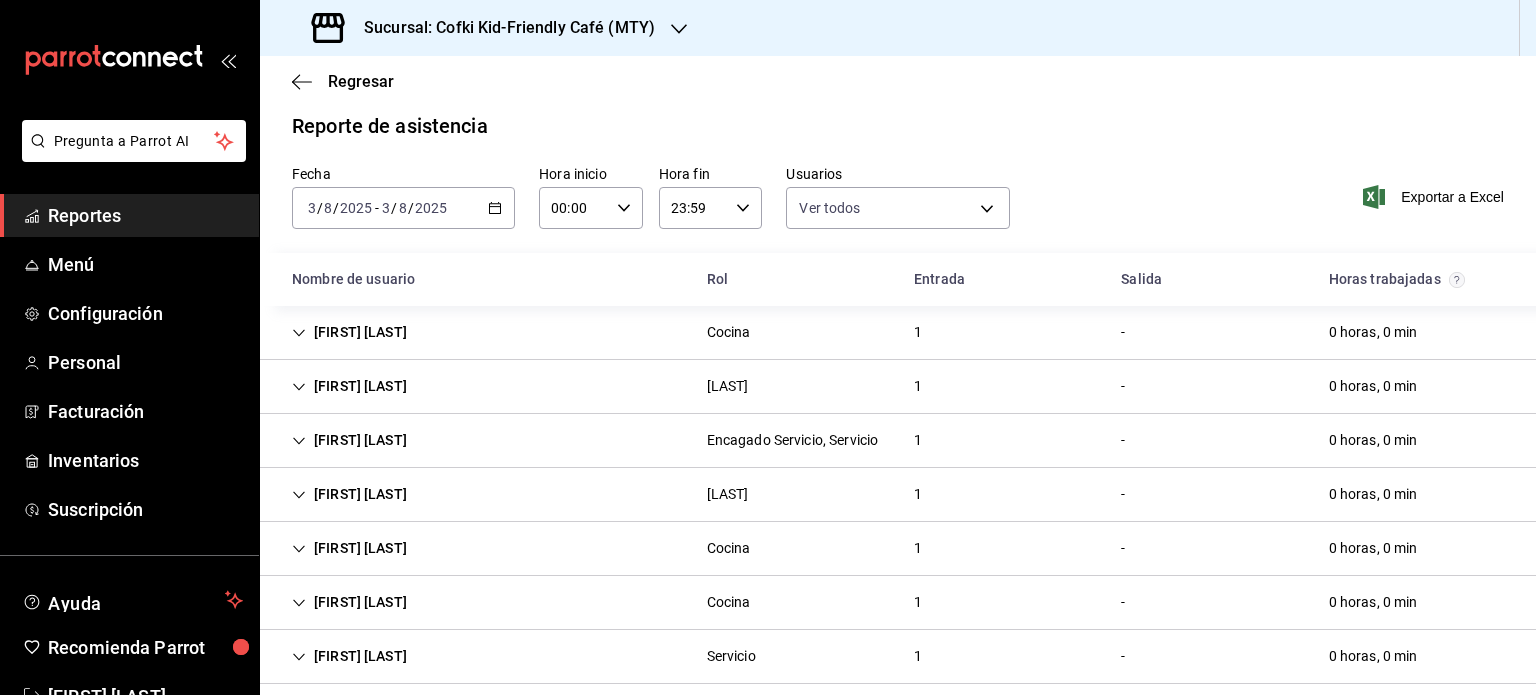 click 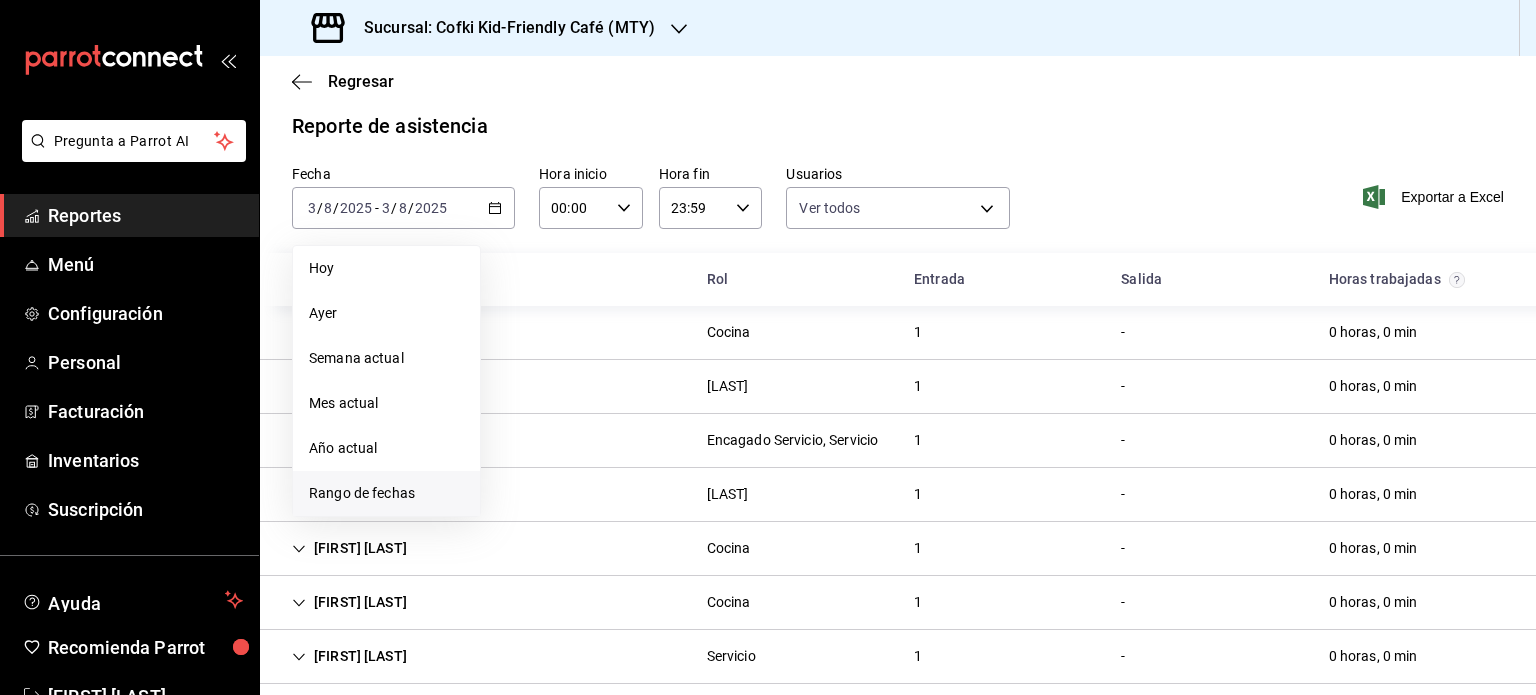 click on "Rango de fechas" at bounding box center (386, 493) 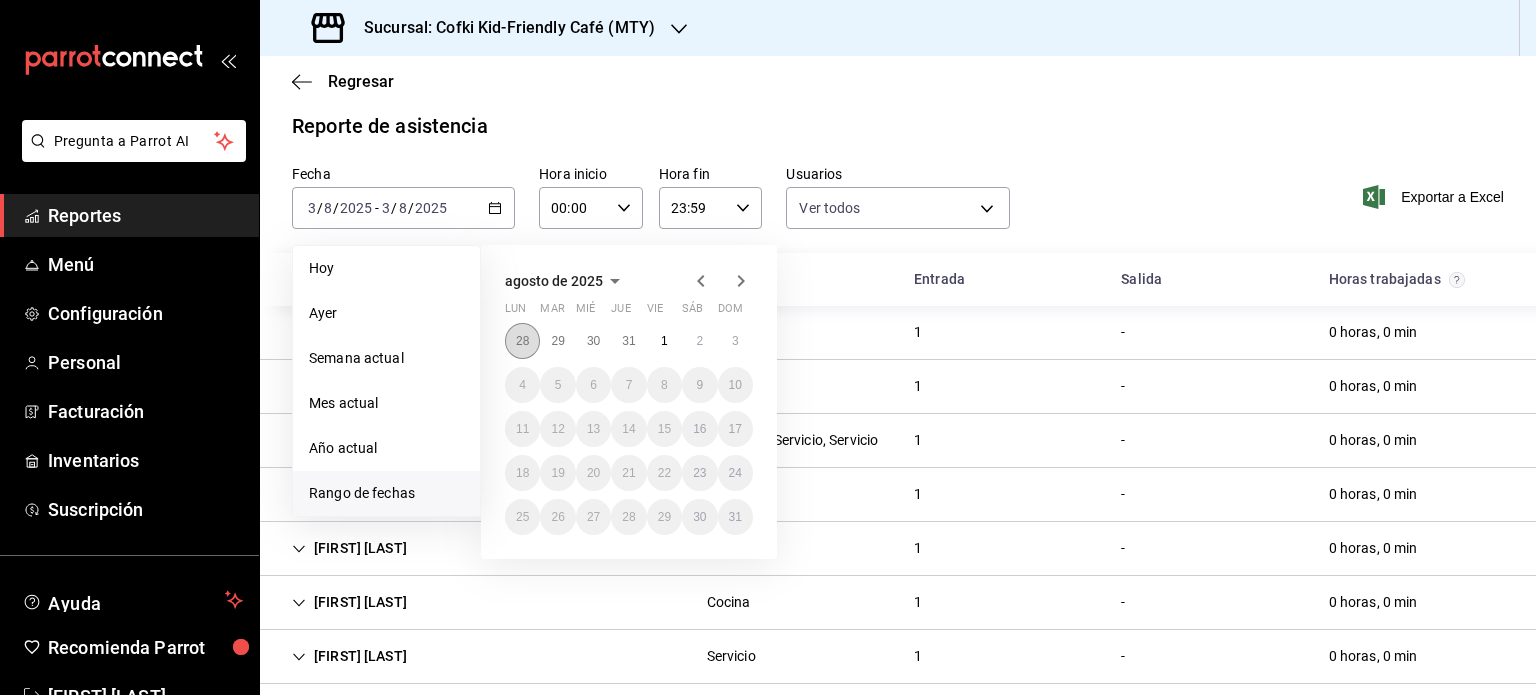 click on "28" at bounding box center (522, 341) 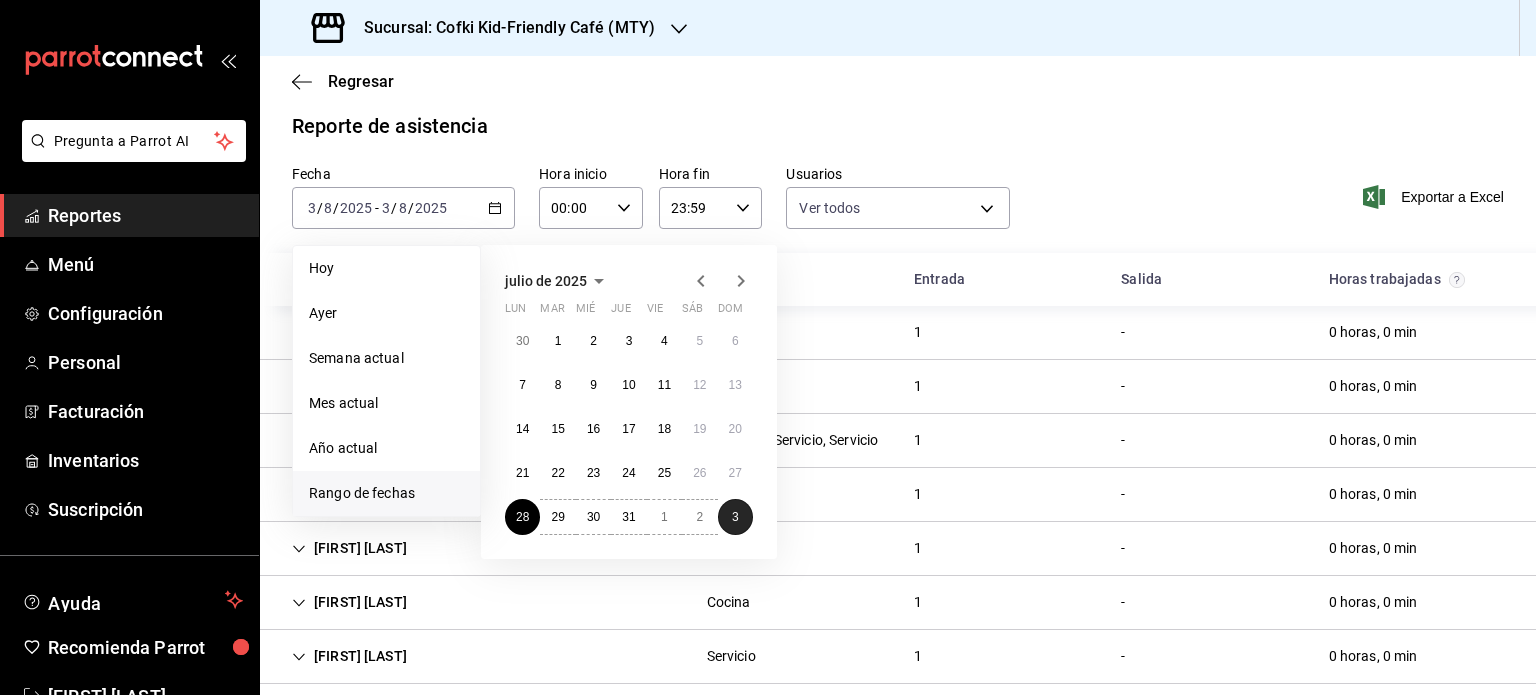 click on "3" at bounding box center (735, 517) 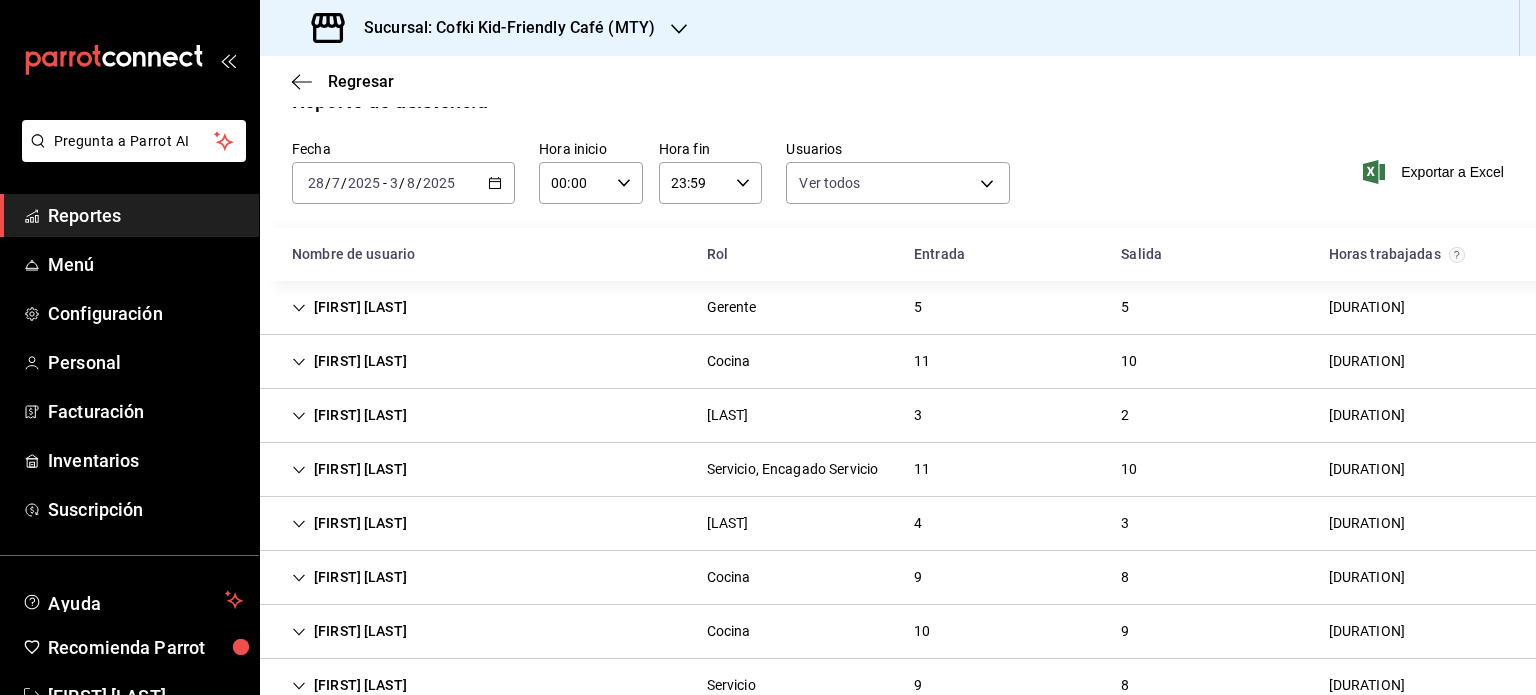 scroll, scrollTop: 698, scrollLeft: 0, axis: vertical 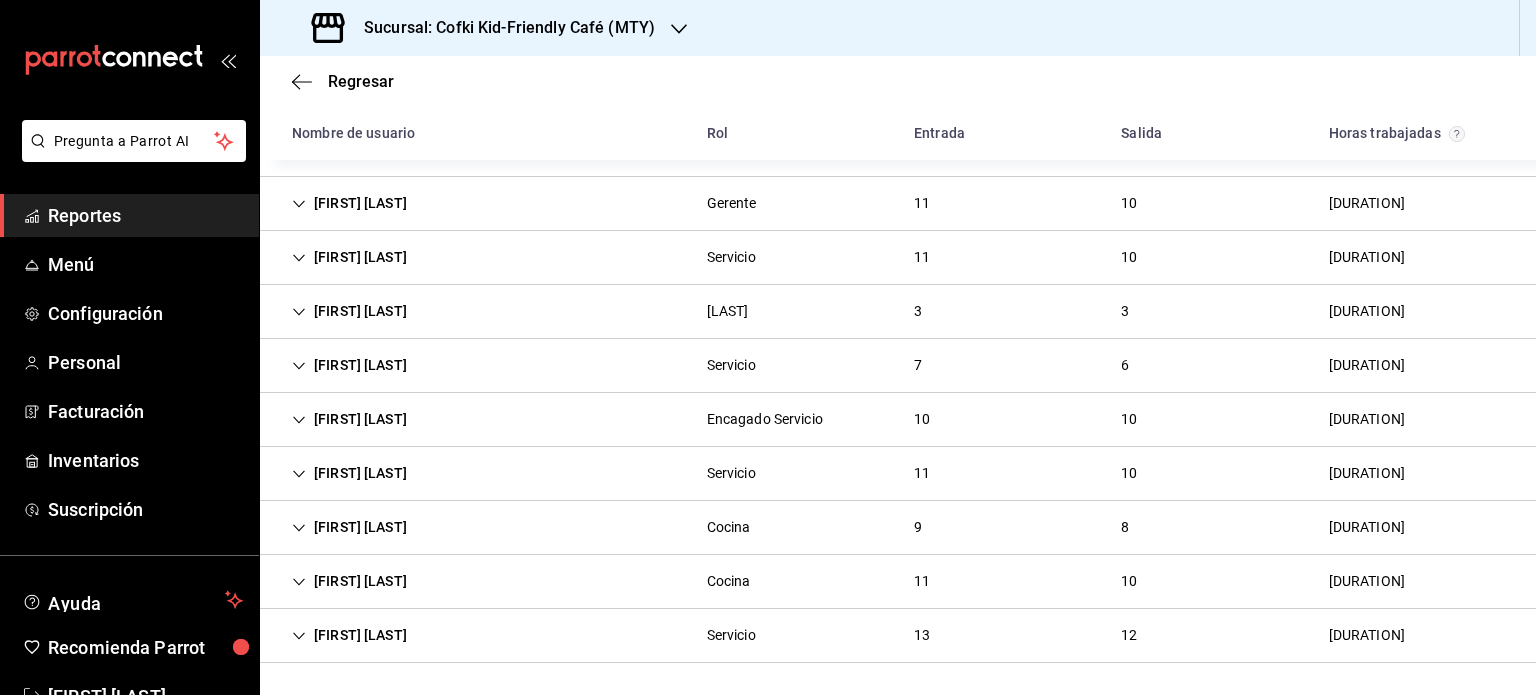 click on "[FIRST] [LAST] [ROLE] [DURATION]" at bounding box center (898, 636) 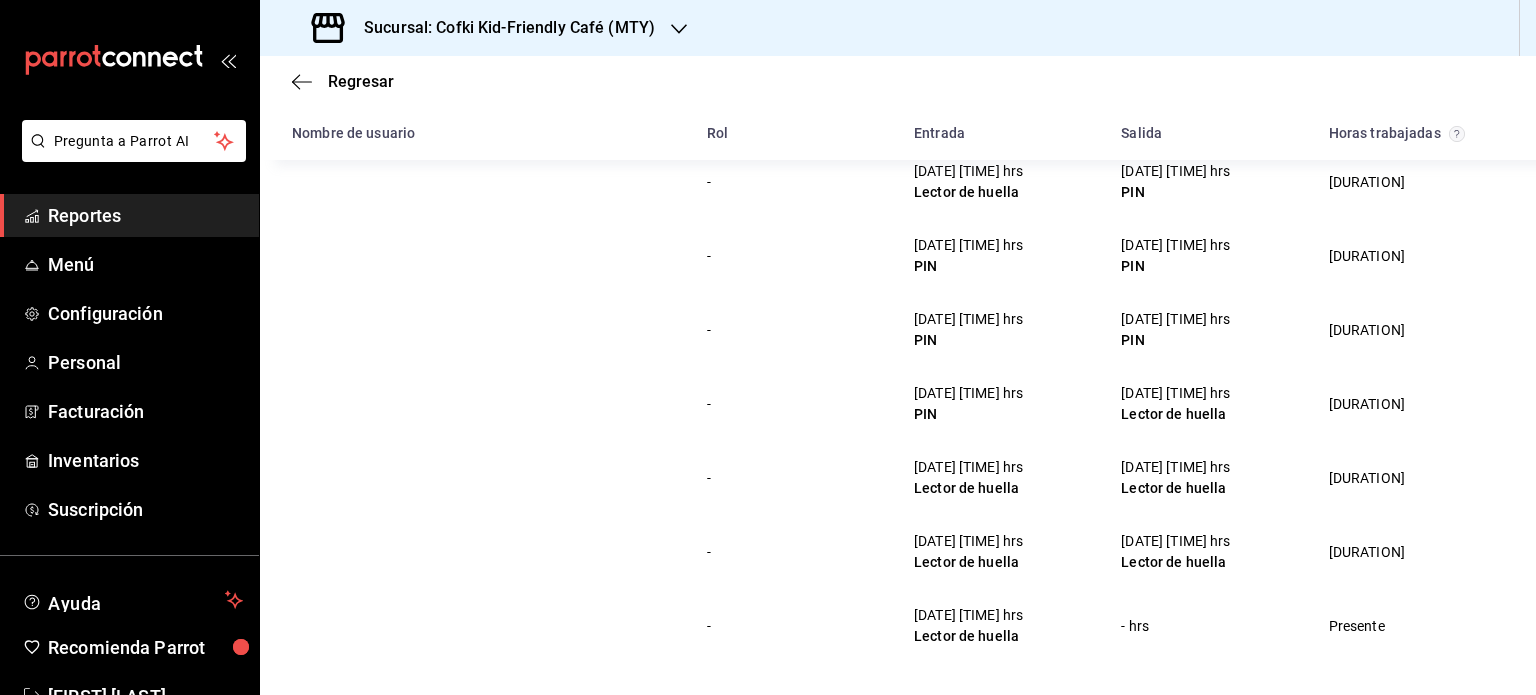 scroll, scrollTop: 1659, scrollLeft: 0, axis: vertical 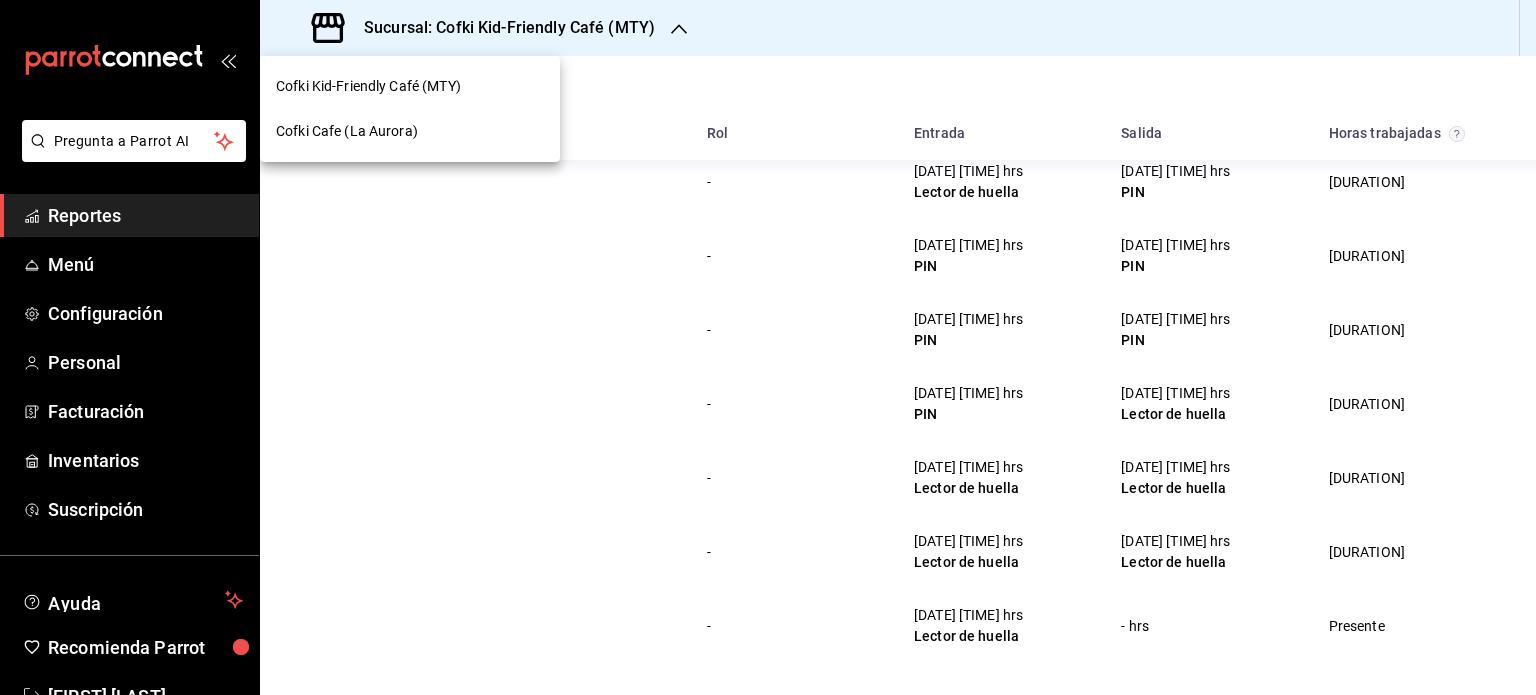 click on "Cofki Cafe (La Aurora)" at bounding box center (410, 131) 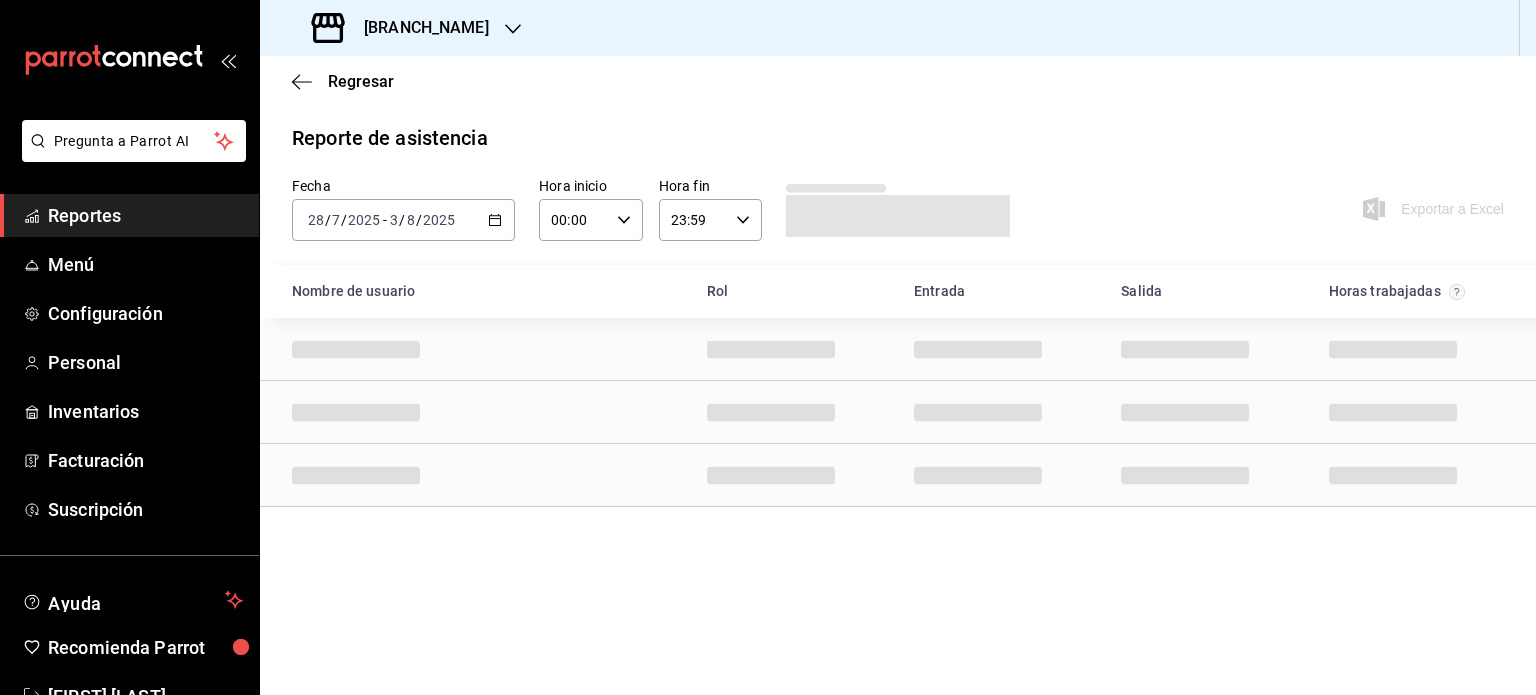 click on "[DATE] [DATE] - [DATE] [DATE]" at bounding box center [403, 220] 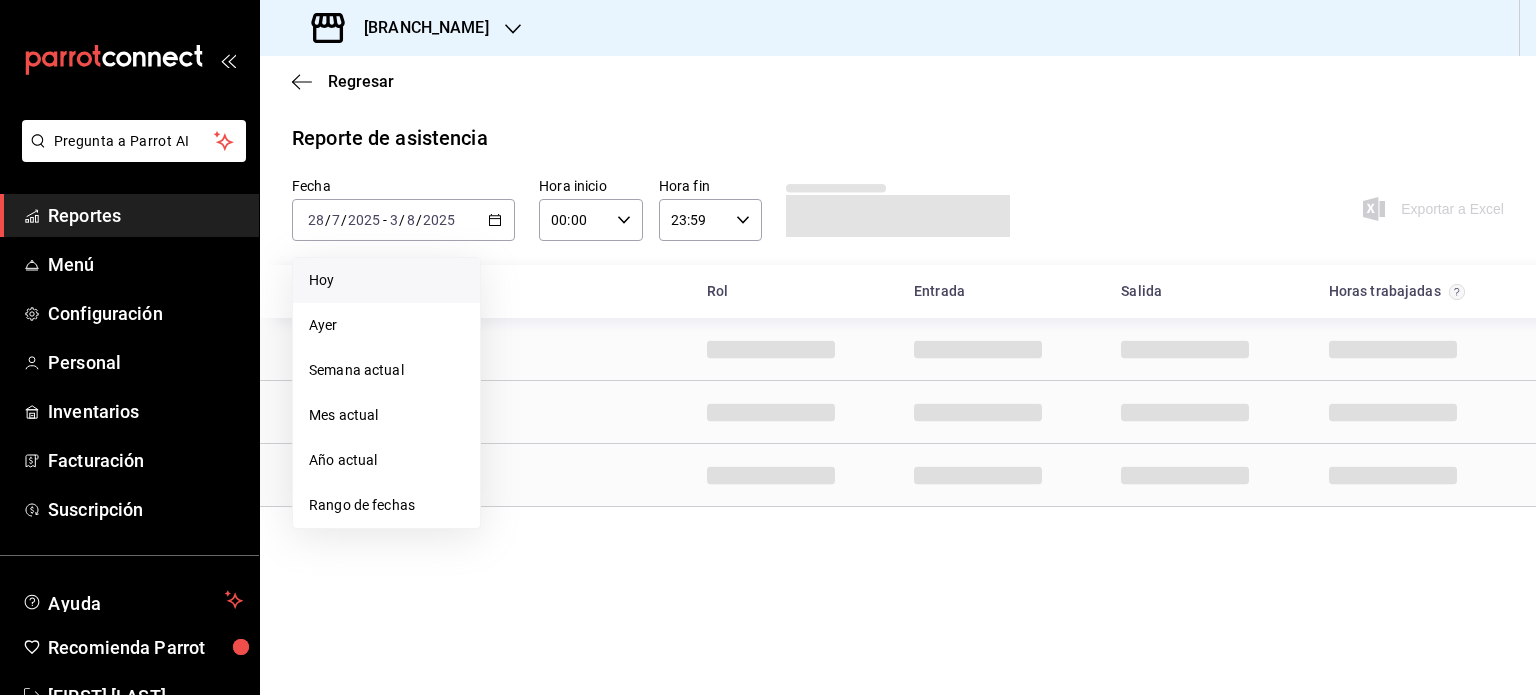 click on "Hoy" at bounding box center [386, 280] 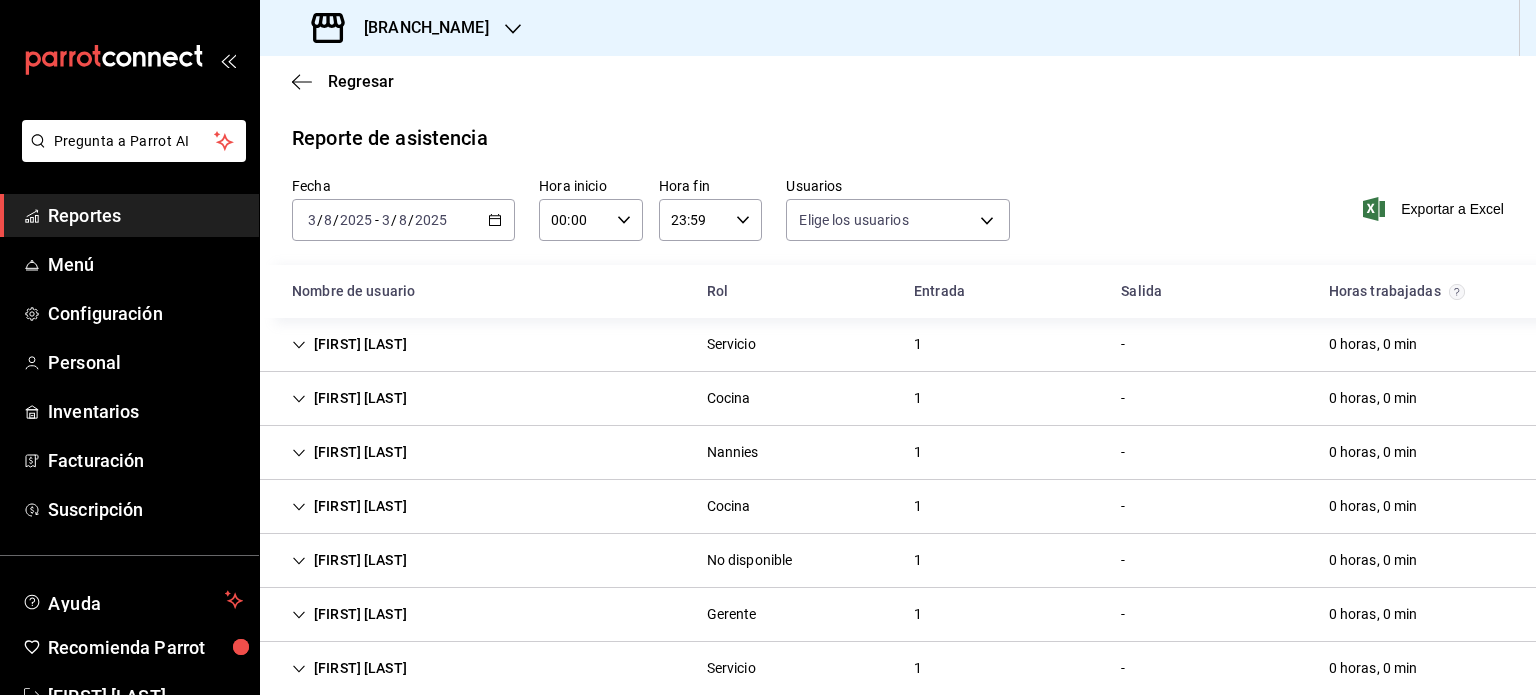 type on "[UUID_LIST]" 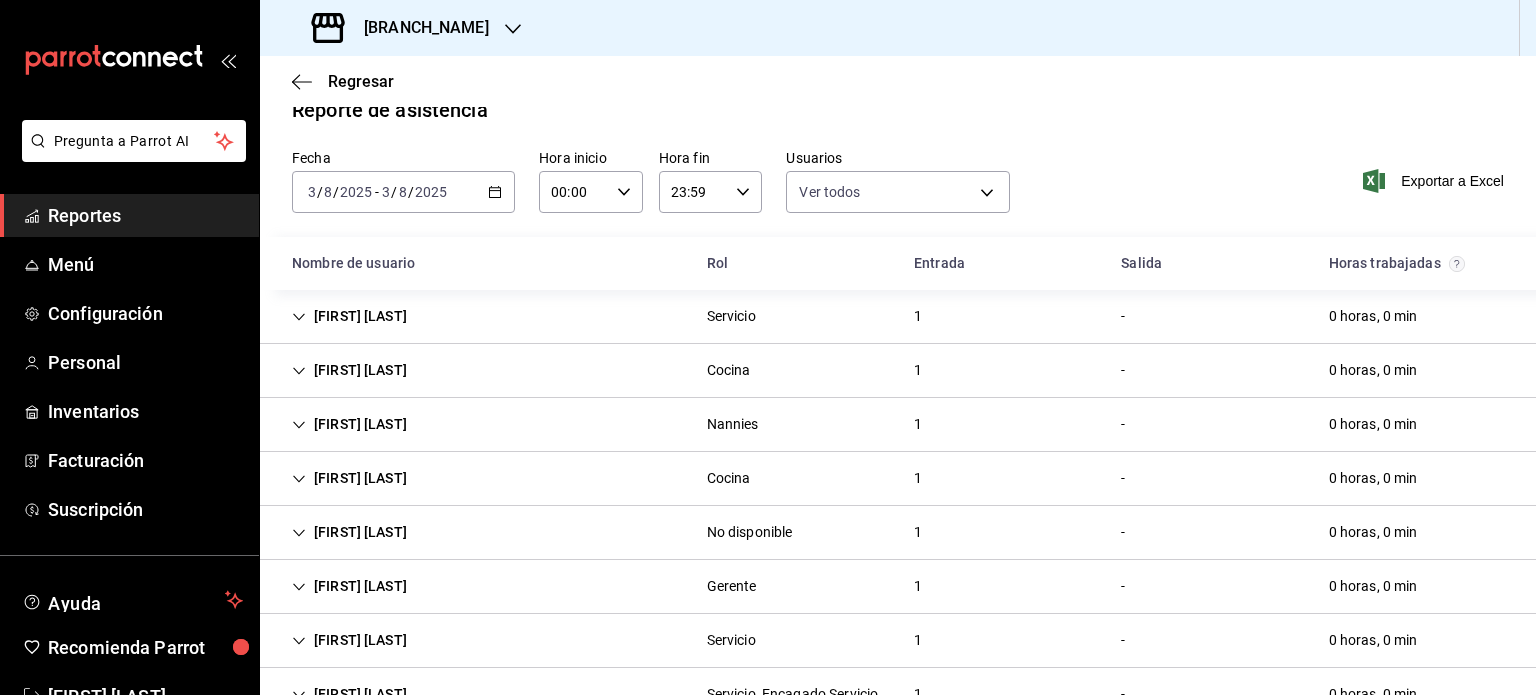 scroll, scrollTop: 0, scrollLeft: 0, axis: both 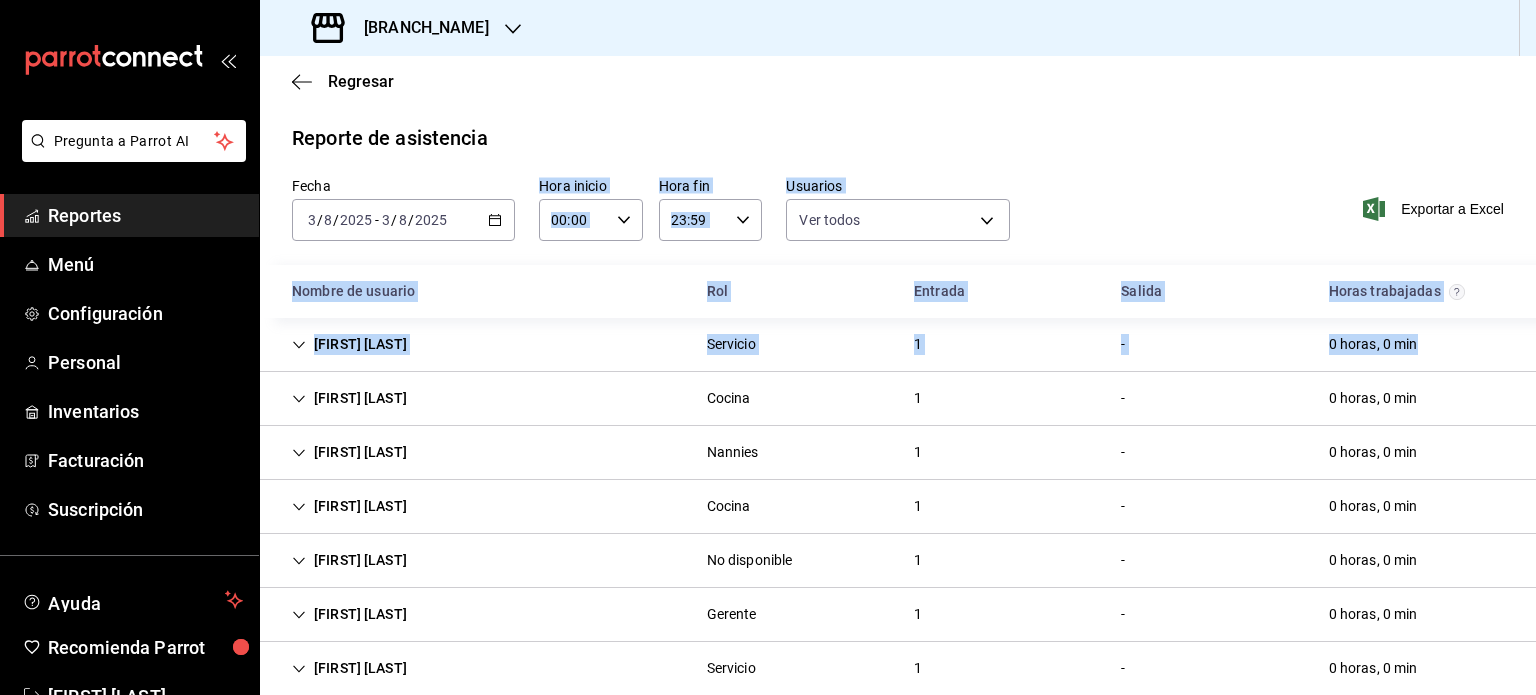 drag, startPoint x: 532, startPoint y: 186, endPoint x: 468, endPoint y: 404, distance: 227.20035 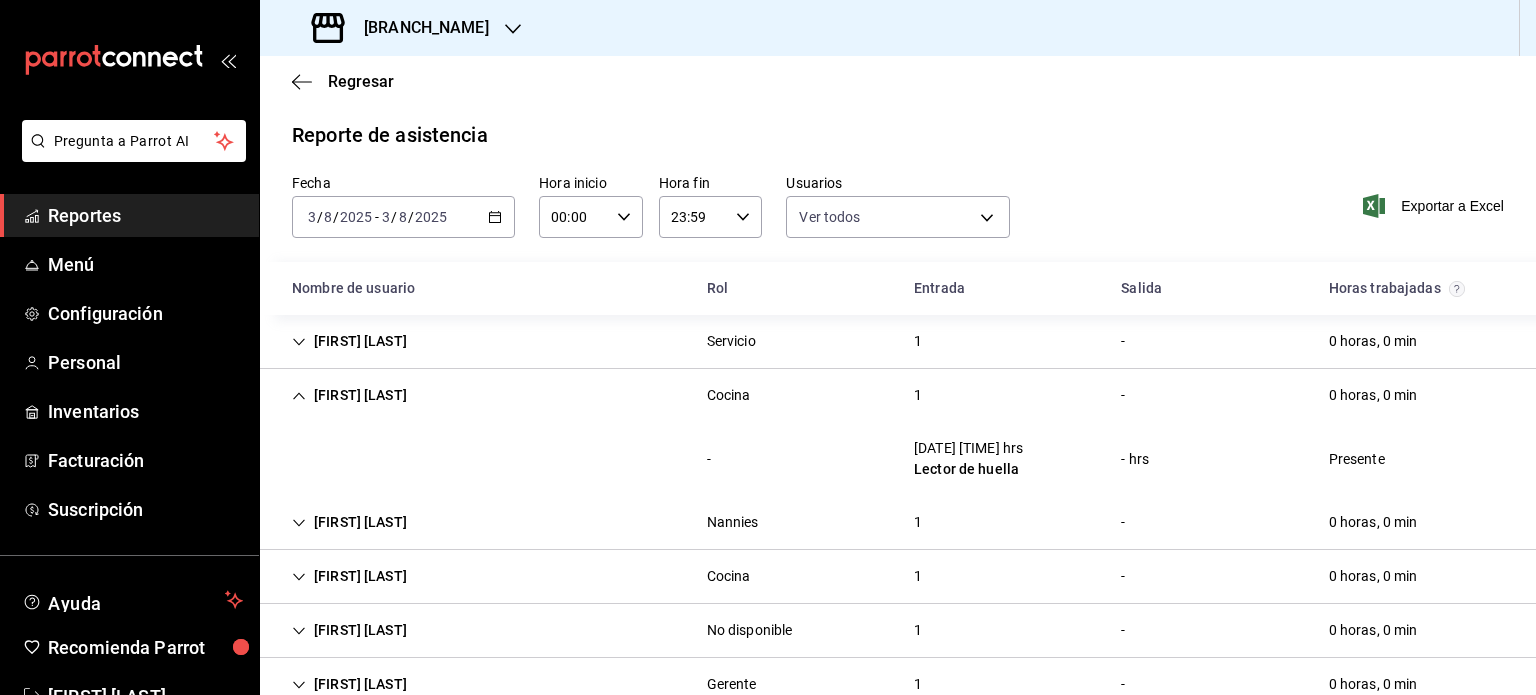 scroll, scrollTop: 0, scrollLeft: 0, axis: both 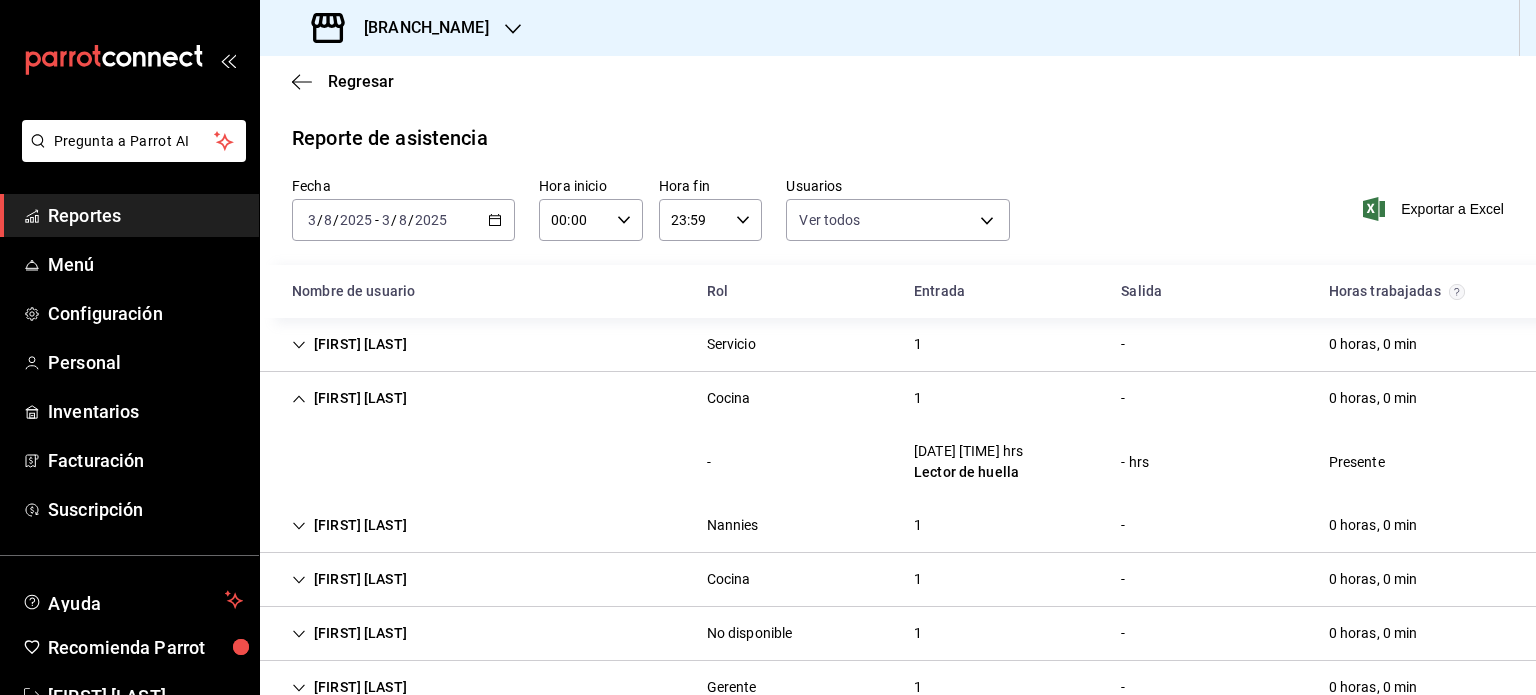 click on "2025-08-03 3 / 8 / 2025 - 2025-08-03 3 / 8 / 2025" at bounding box center [403, 220] 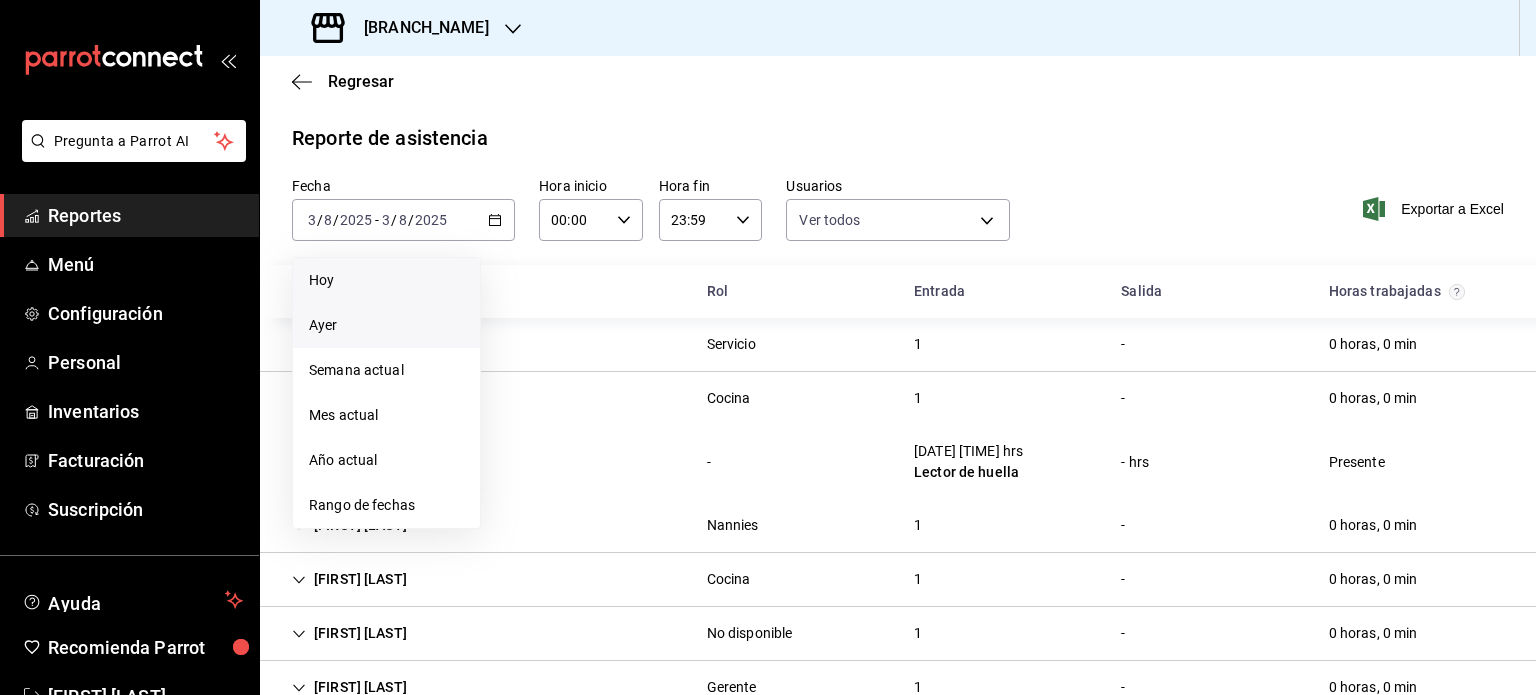 click on "Ayer" at bounding box center [386, 325] 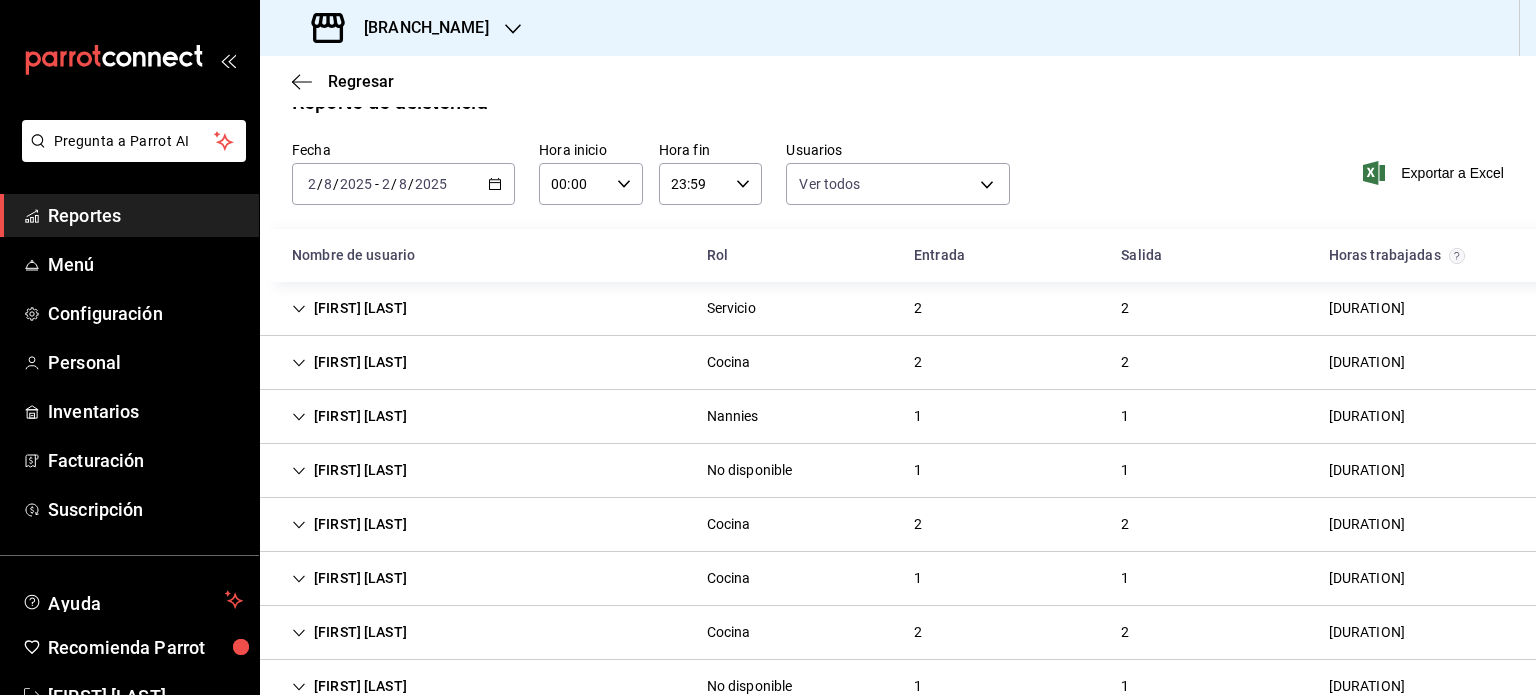 scroll, scrollTop: 39, scrollLeft: 0, axis: vertical 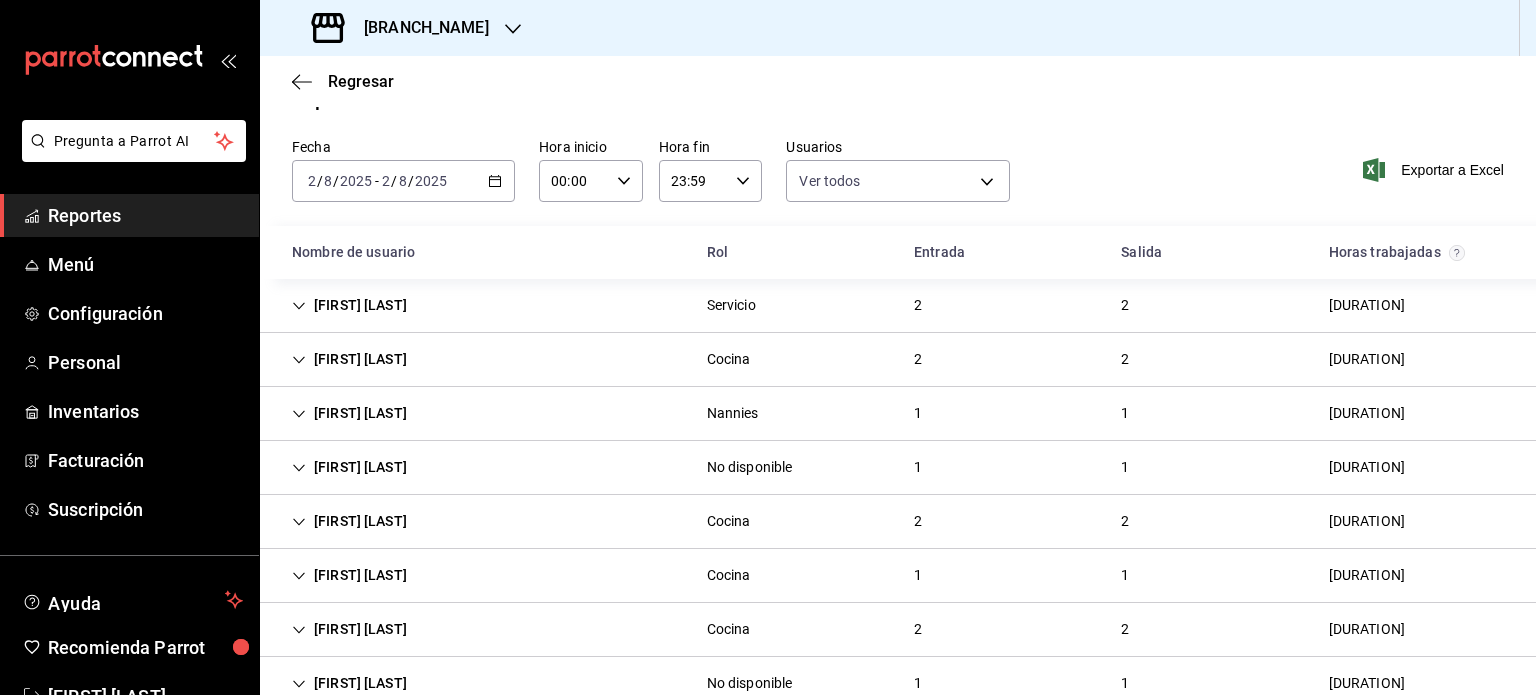 click on "[FIRST] [LAST] [ROLE] [DURATION]" at bounding box center [898, 522] 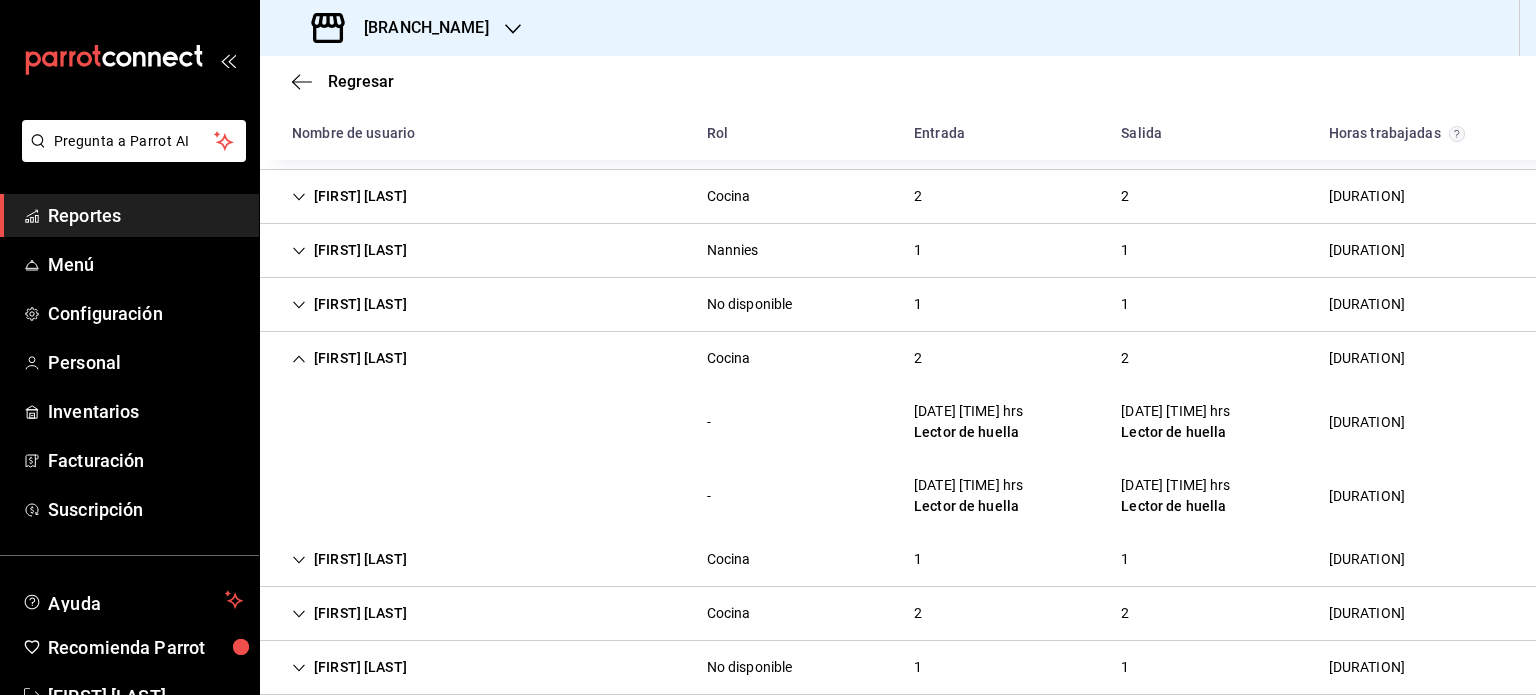scroll, scrollTop: 203, scrollLeft: 0, axis: vertical 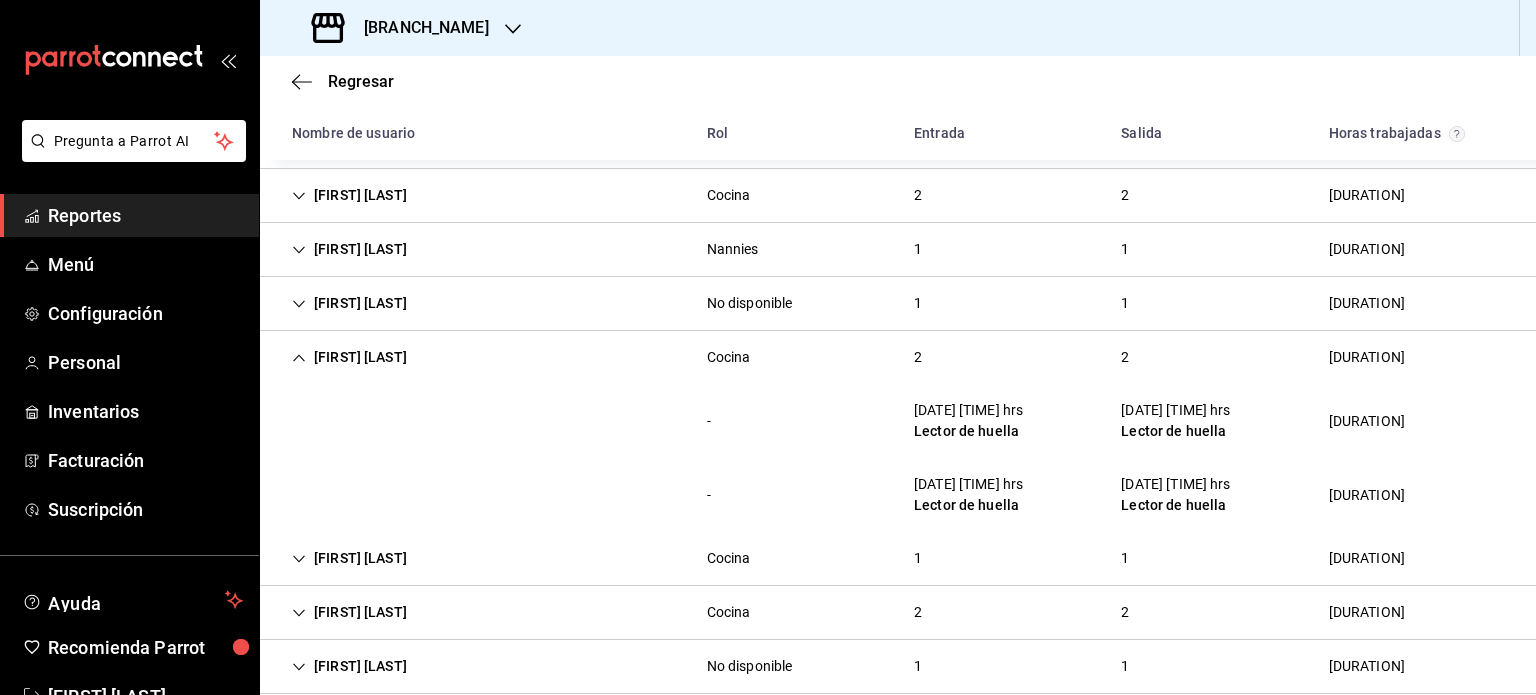 type 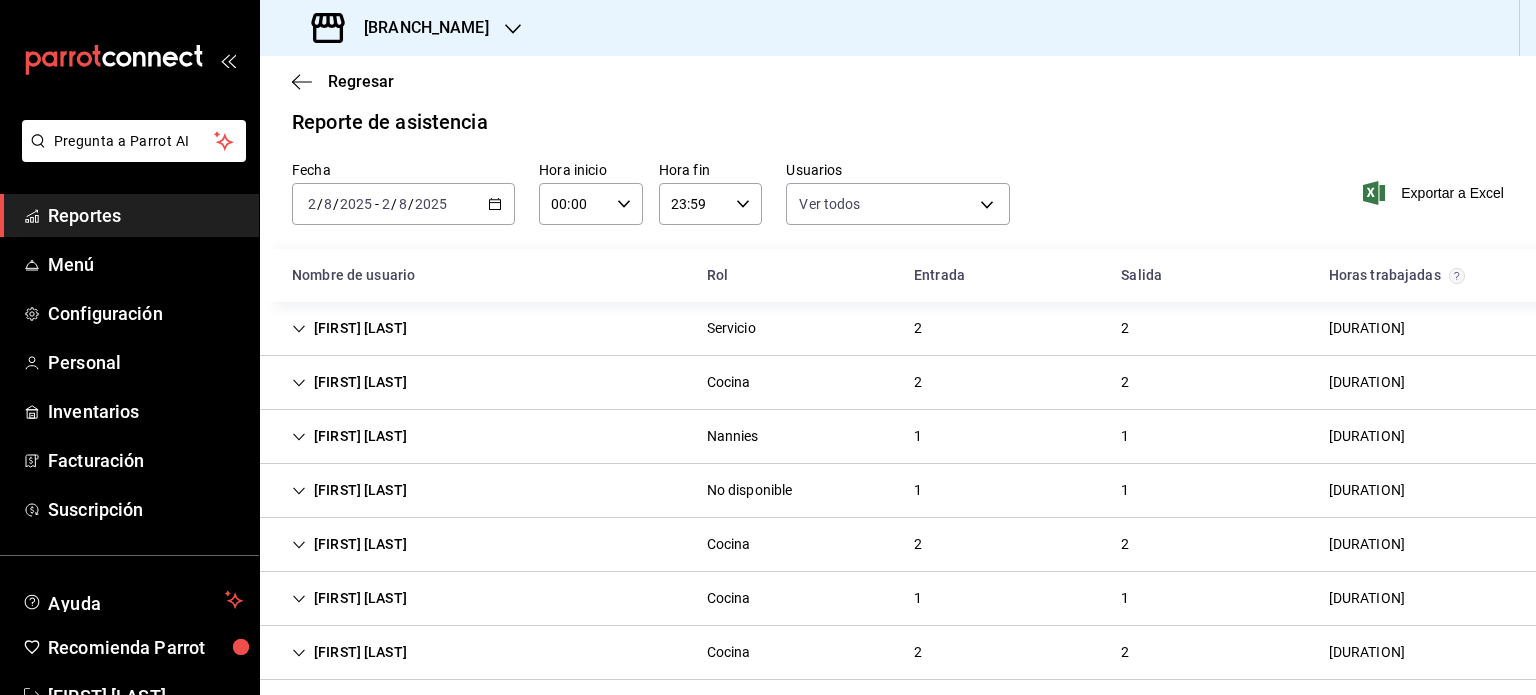 scroll, scrollTop: 9, scrollLeft: 0, axis: vertical 